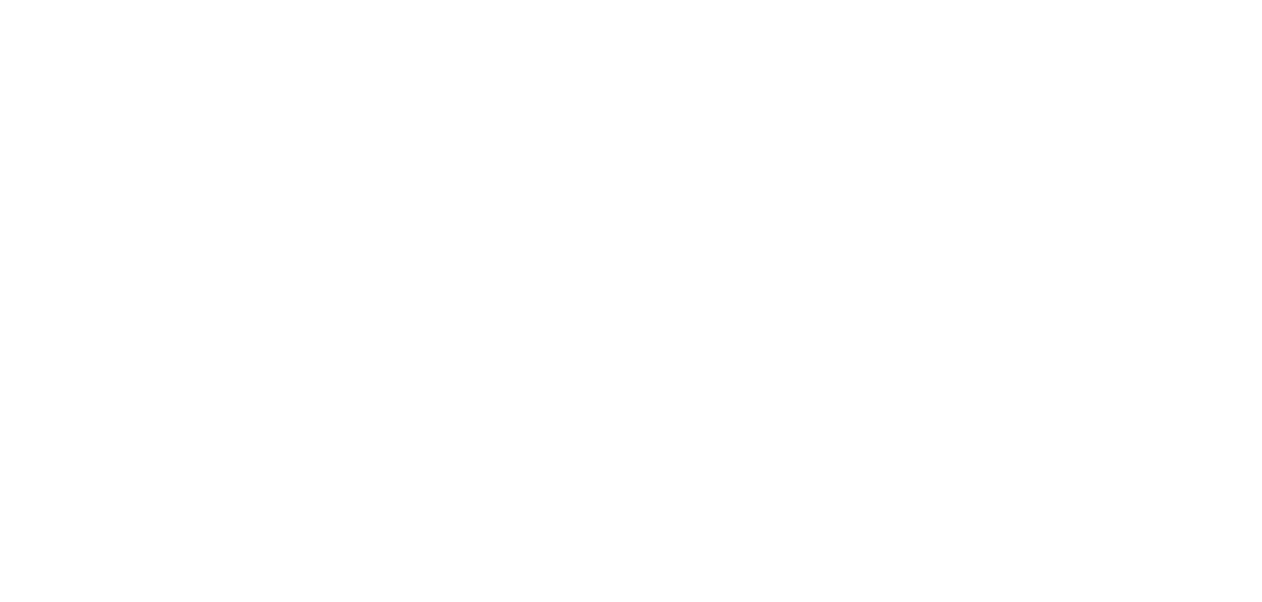 scroll, scrollTop: 0, scrollLeft: 0, axis: both 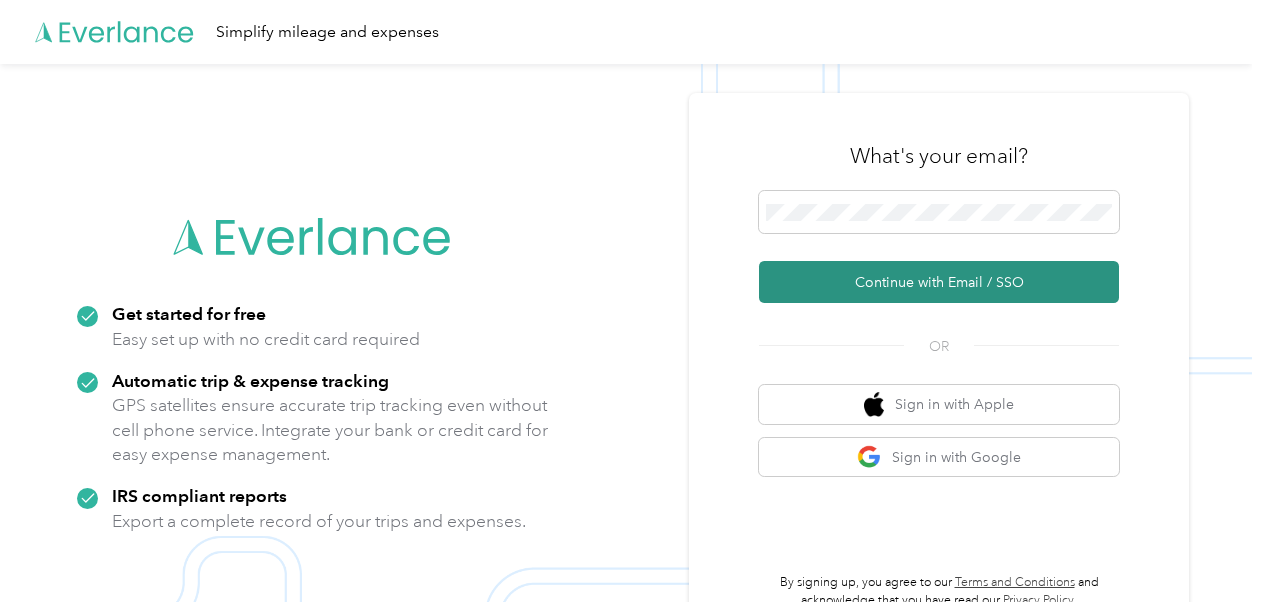 click on "Continue with Email / SSO" at bounding box center (939, 282) 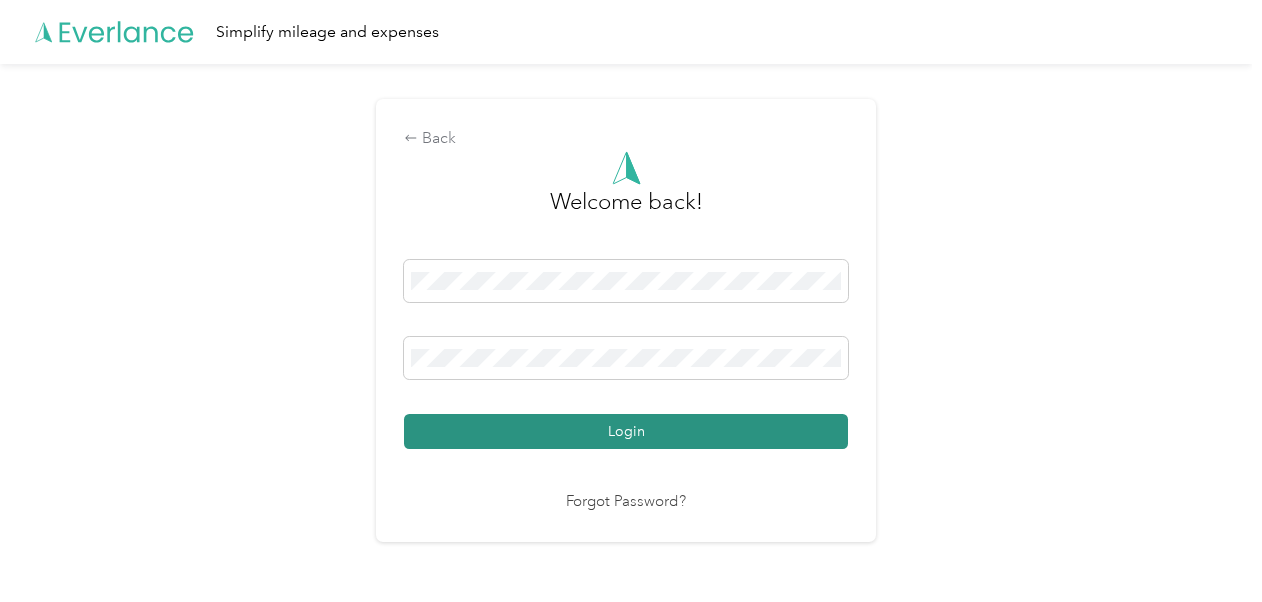 click on "Login" at bounding box center (626, 431) 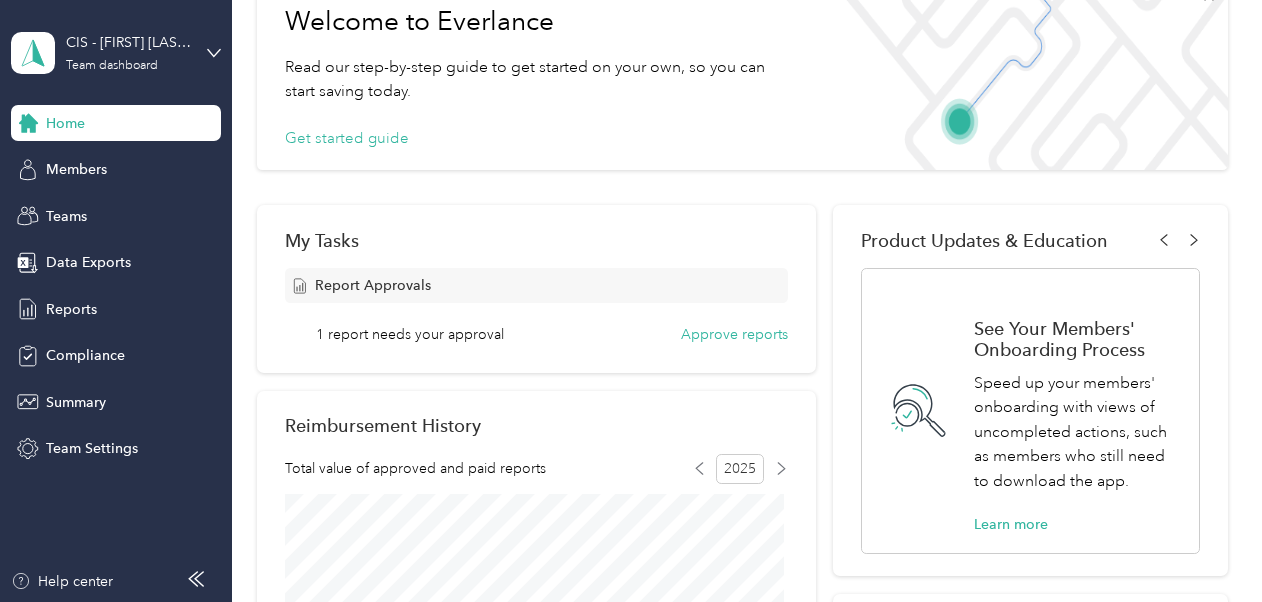 scroll, scrollTop: 137, scrollLeft: 0, axis: vertical 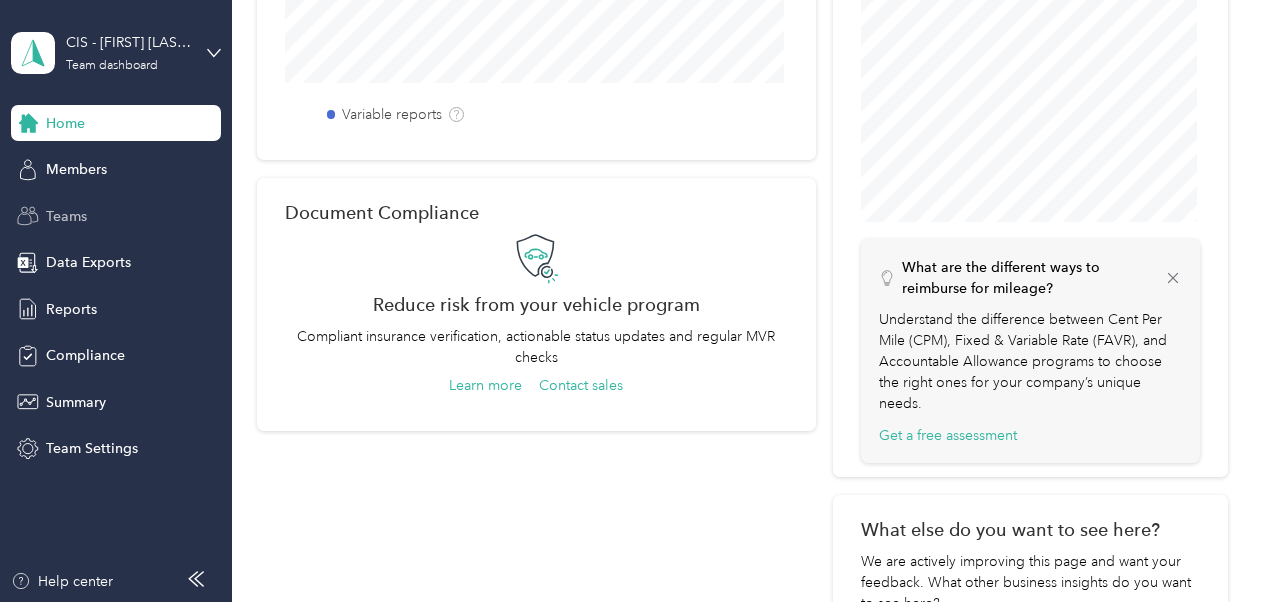 click on "Teams" at bounding box center [116, 216] 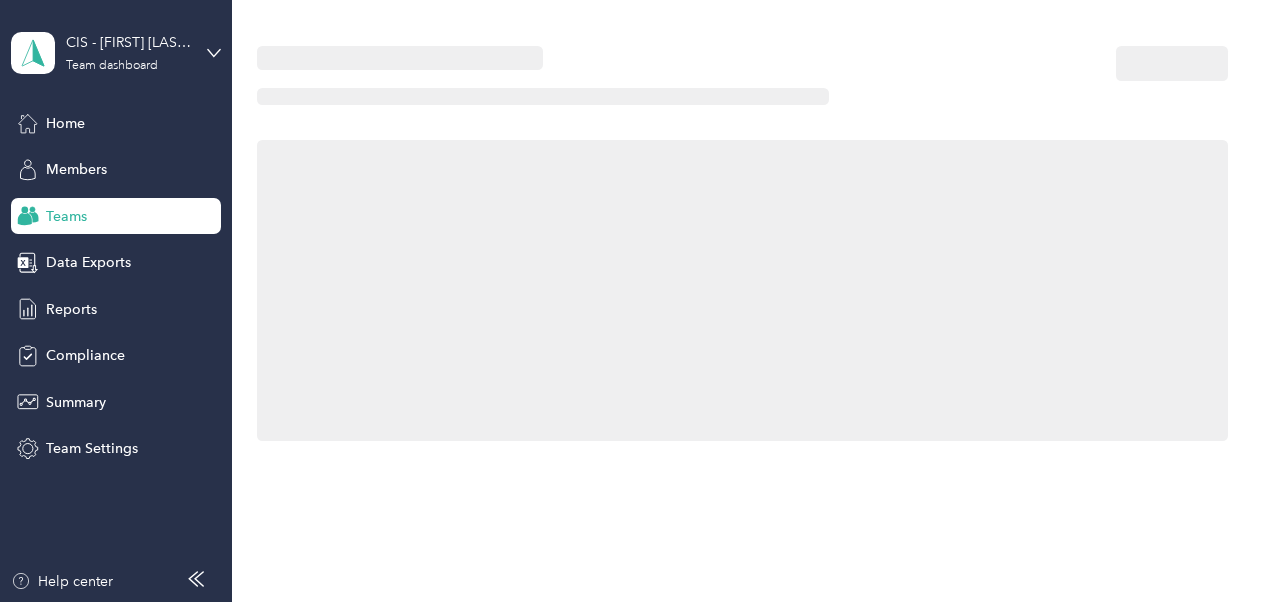 scroll, scrollTop: 0, scrollLeft: 0, axis: both 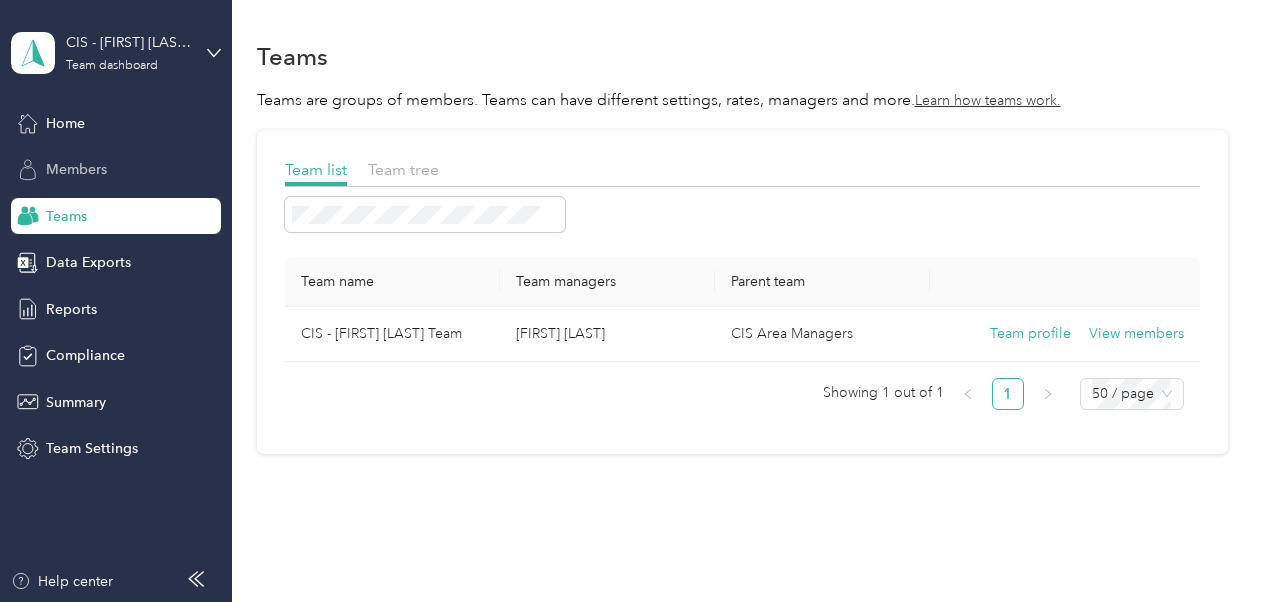 click on "Members" at bounding box center (76, 169) 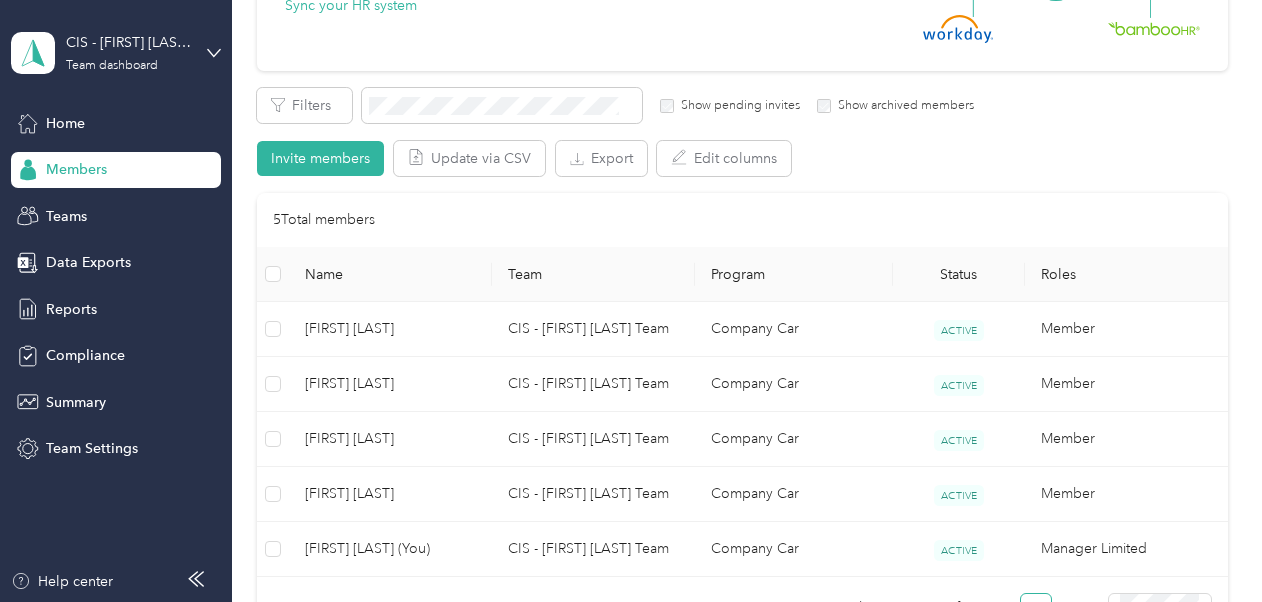 scroll, scrollTop: 311, scrollLeft: 0, axis: vertical 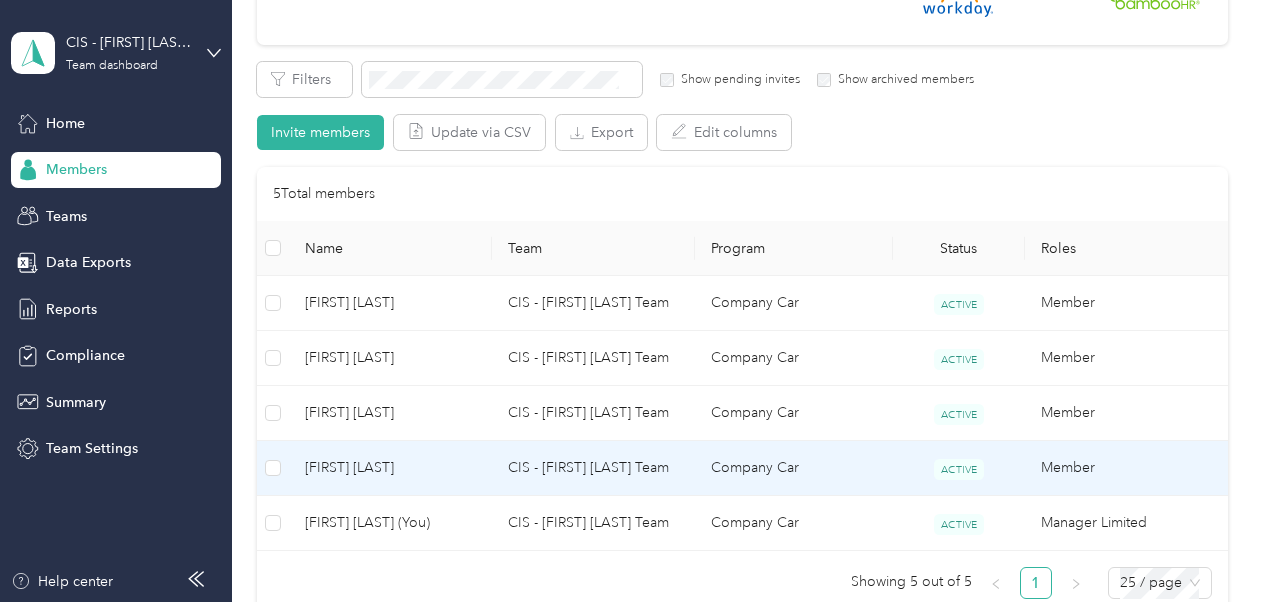 click on "[FIRST] [LAST]" at bounding box center [390, 468] 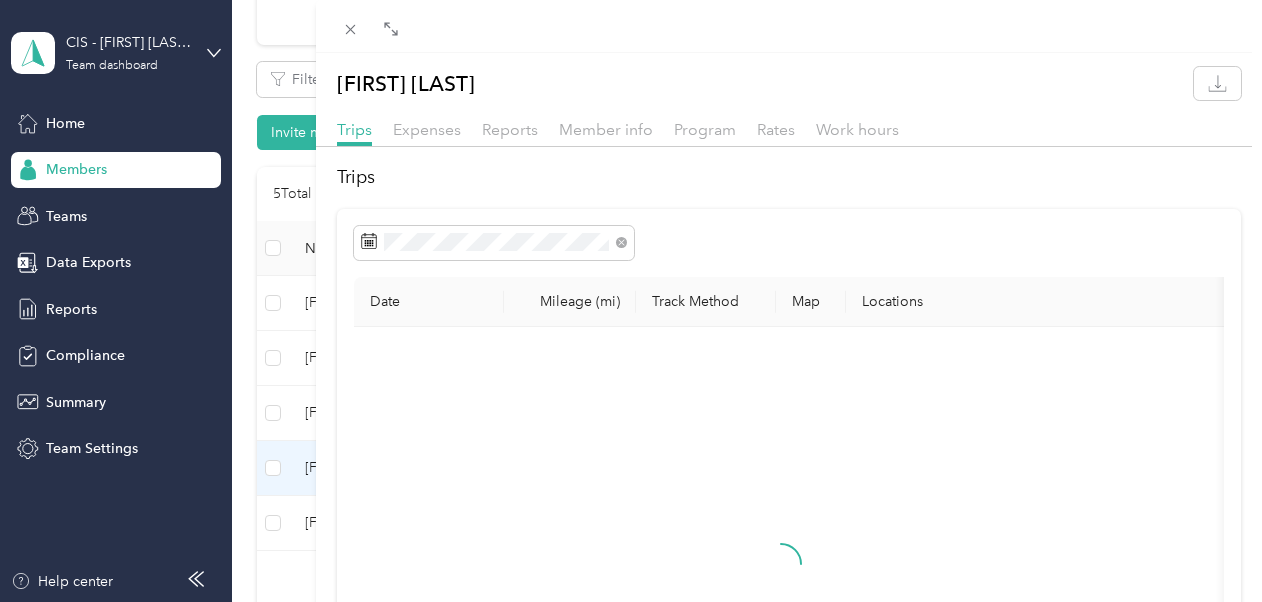 click on "Trips Expenses Reports Member info Program Rates Work hours Trips Date Mileage (mi) Track Method Map Locations Mileage value Purpose" at bounding box center (631, 301) 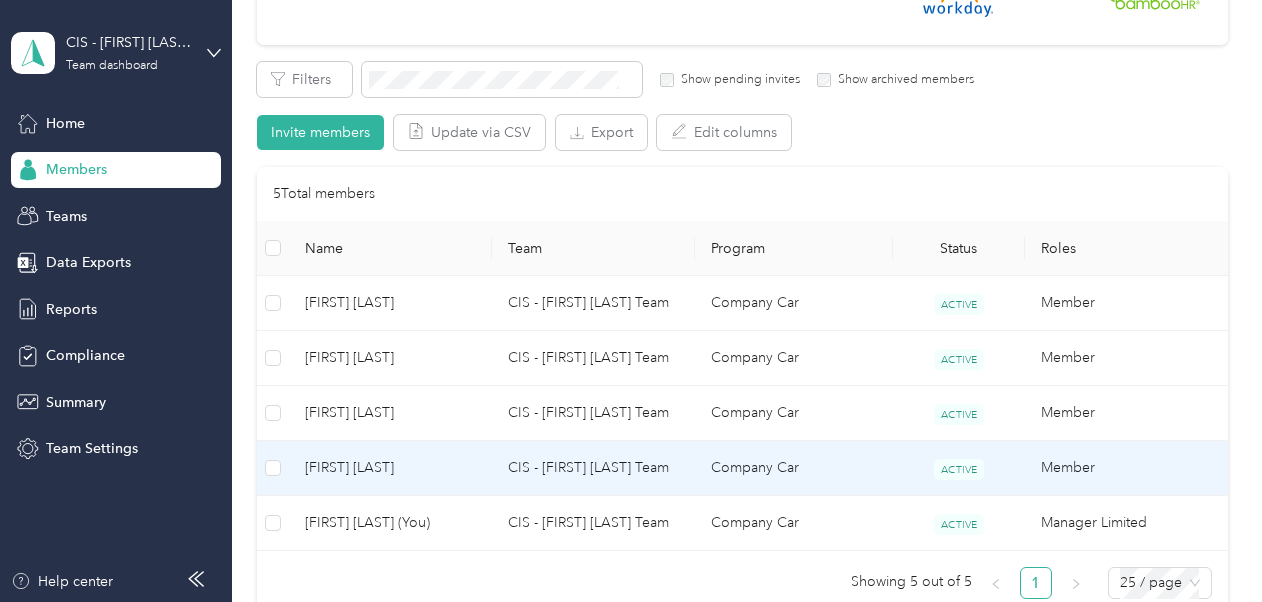 click on "[FIRST] [LAST]" at bounding box center (390, 468) 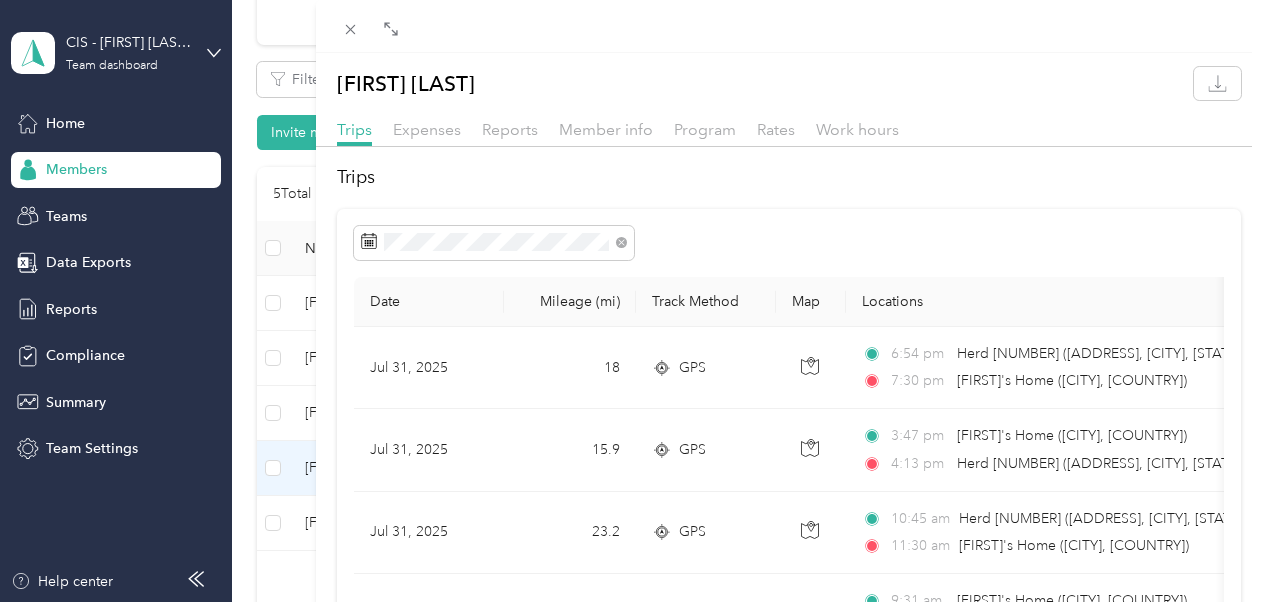 scroll, scrollTop: 200, scrollLeft: 0, axis: vertical 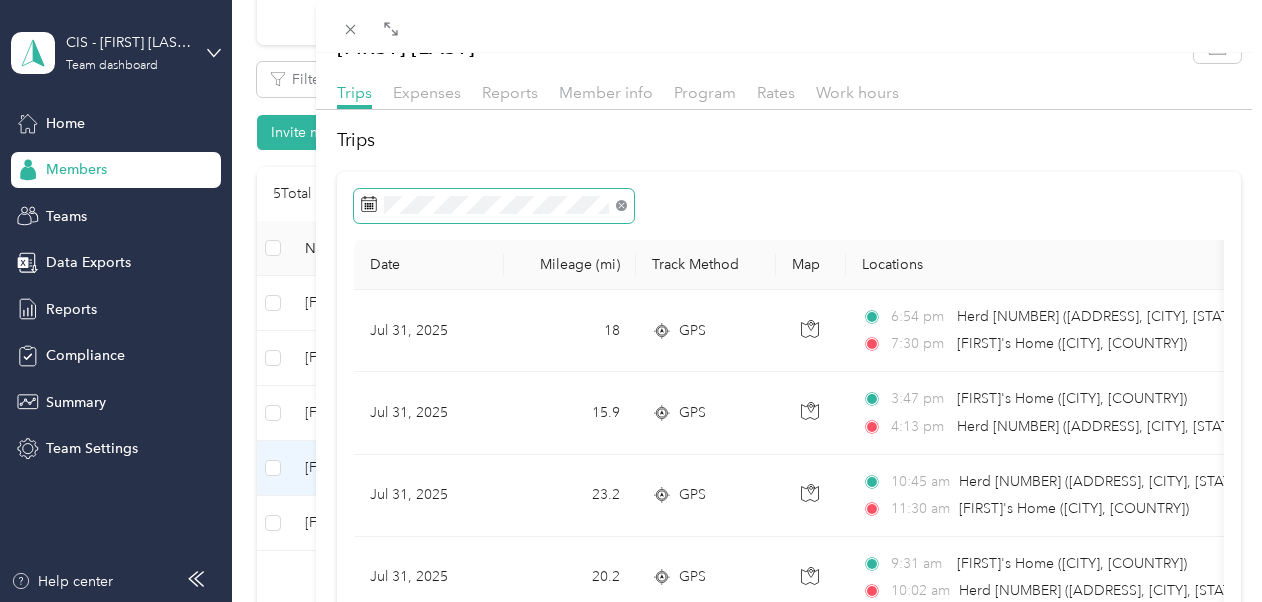 click 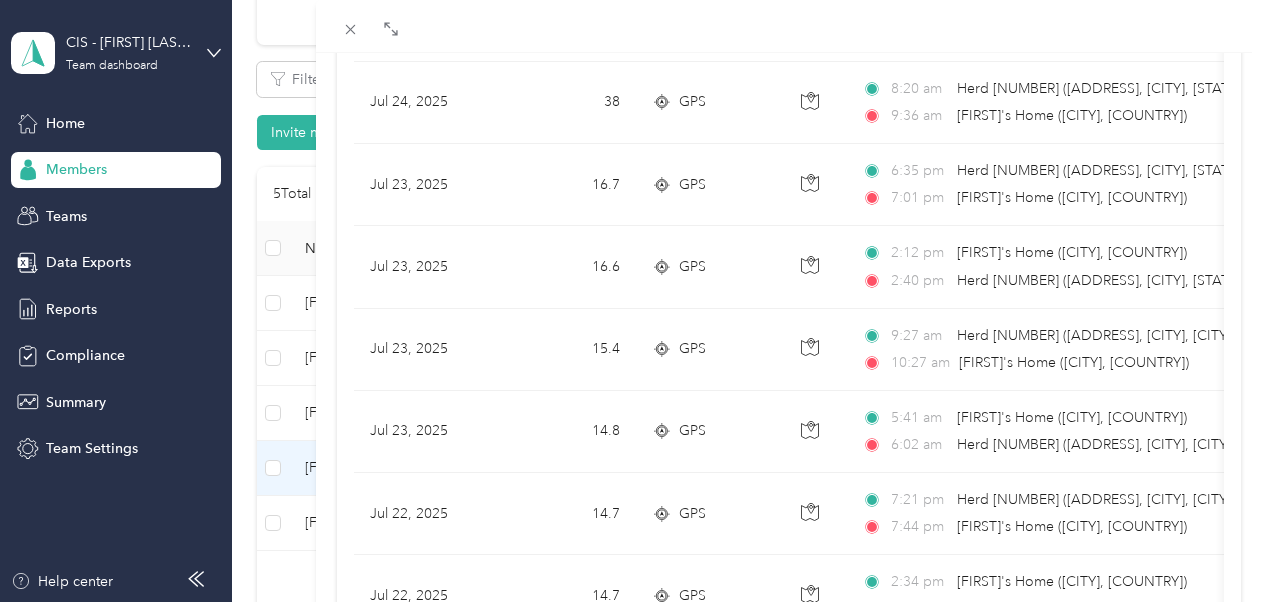 scroll, scrollTop: 1942, scrollLeft: 0, axis: vertical 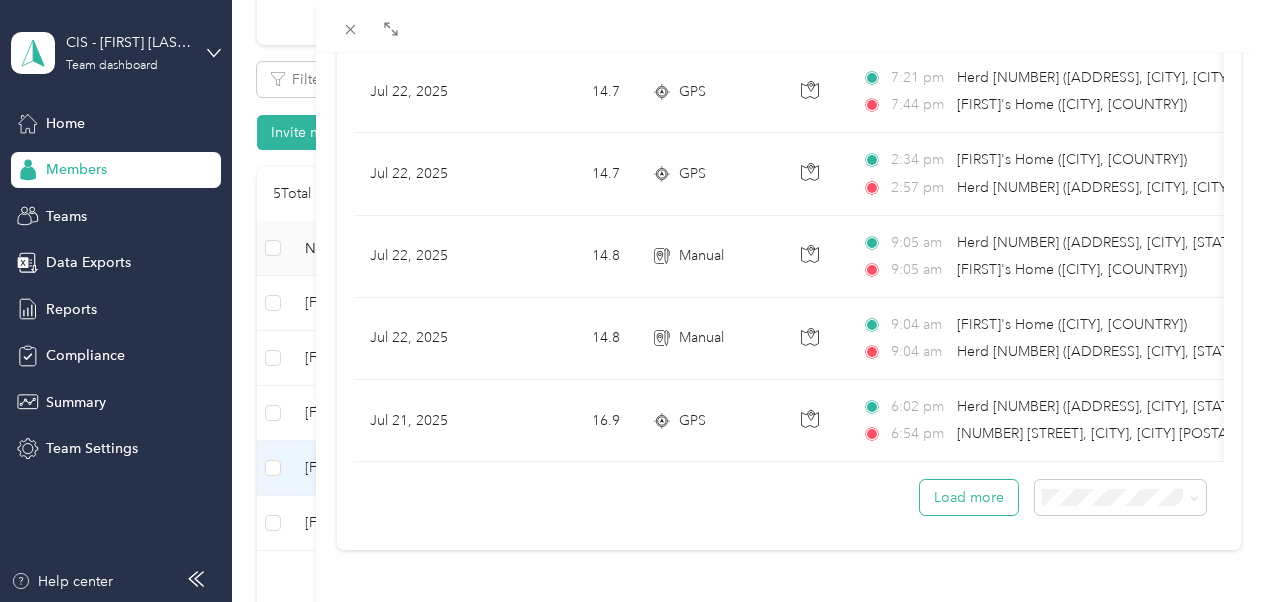 click on "Load more" at bounding box center (969, 497) 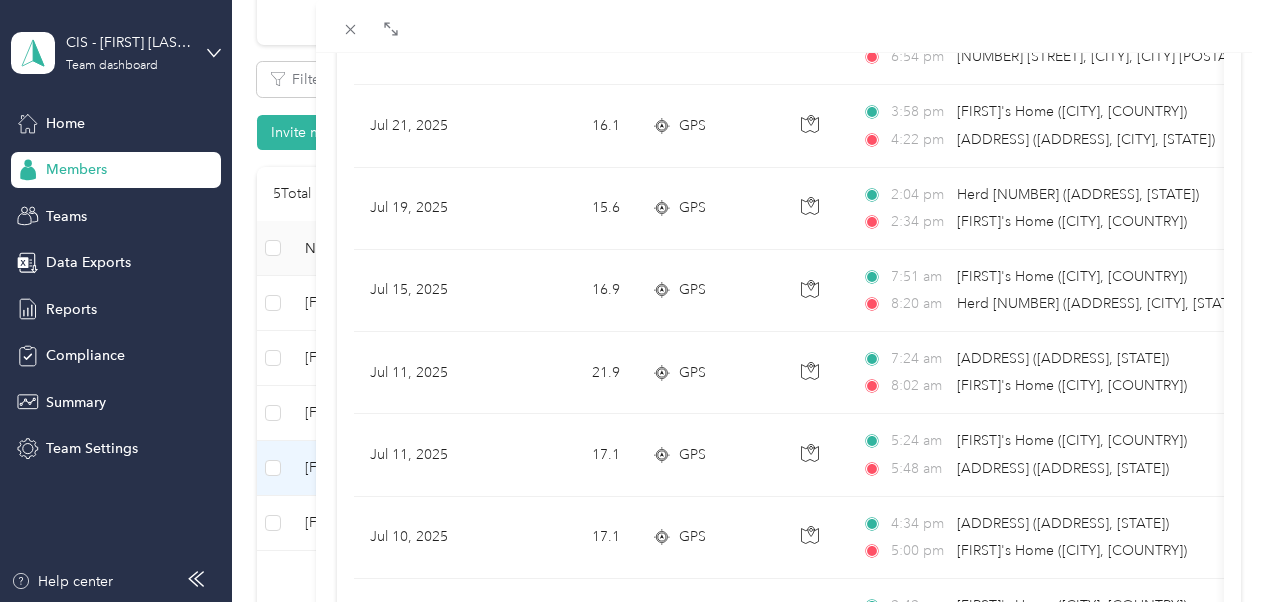 scroll, scrollTop: 2903, scrollLeft: 0, axis: vertical 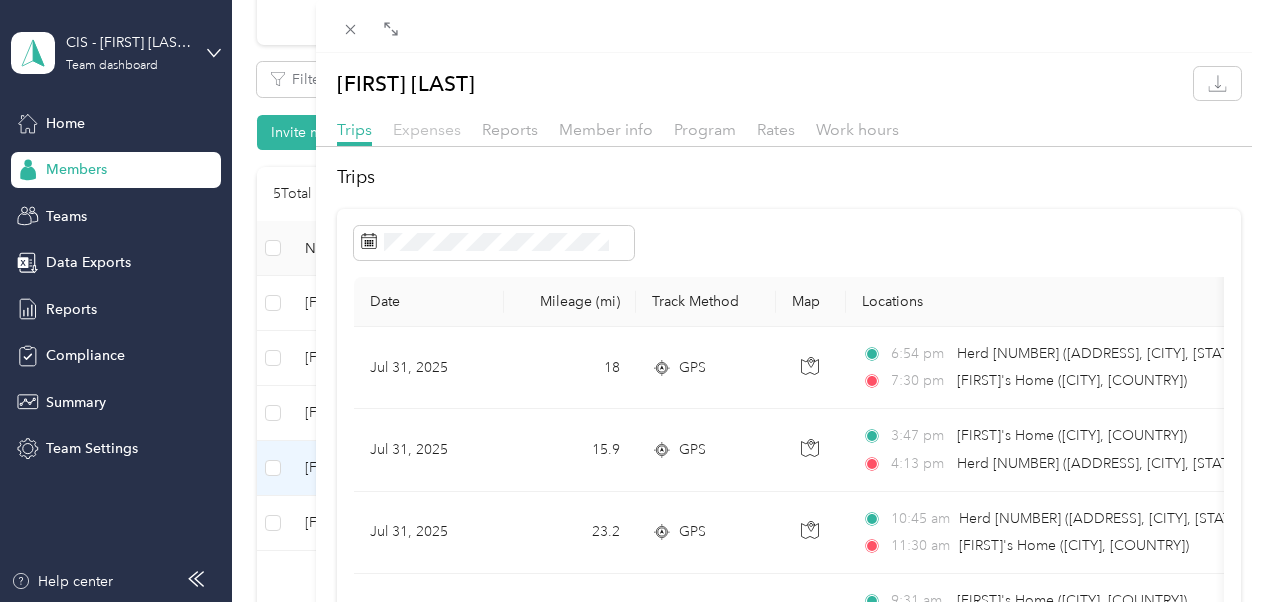 click on "Expenses" at bounding box center [427, 129] 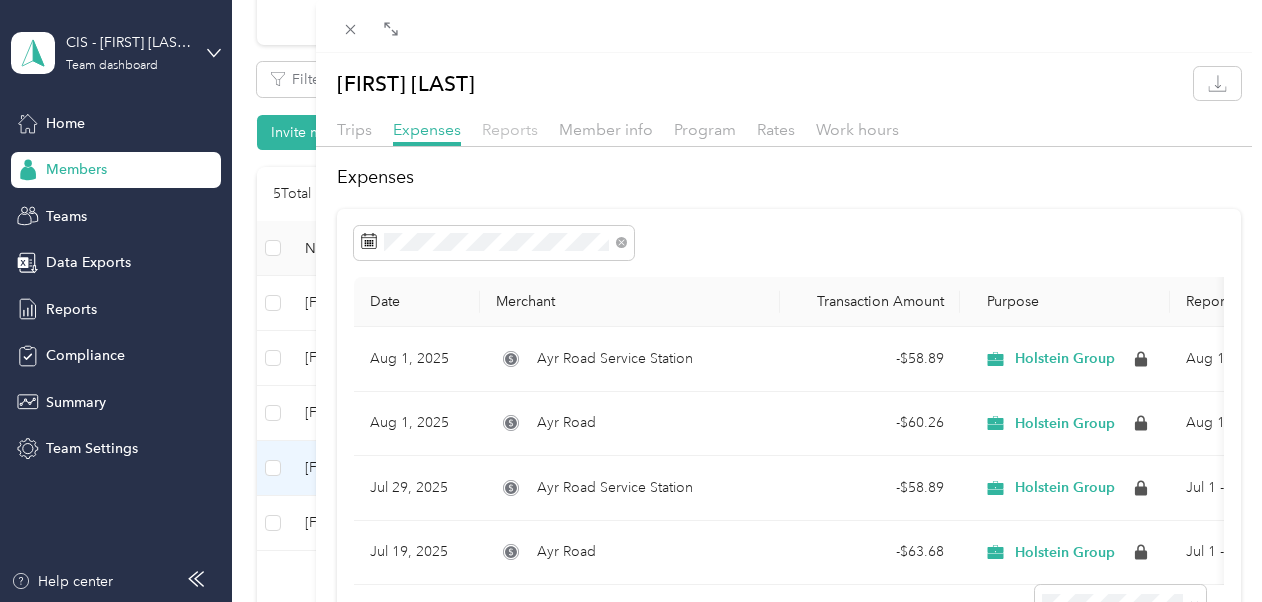 click on "Reports" at bounding box center [510, 129] 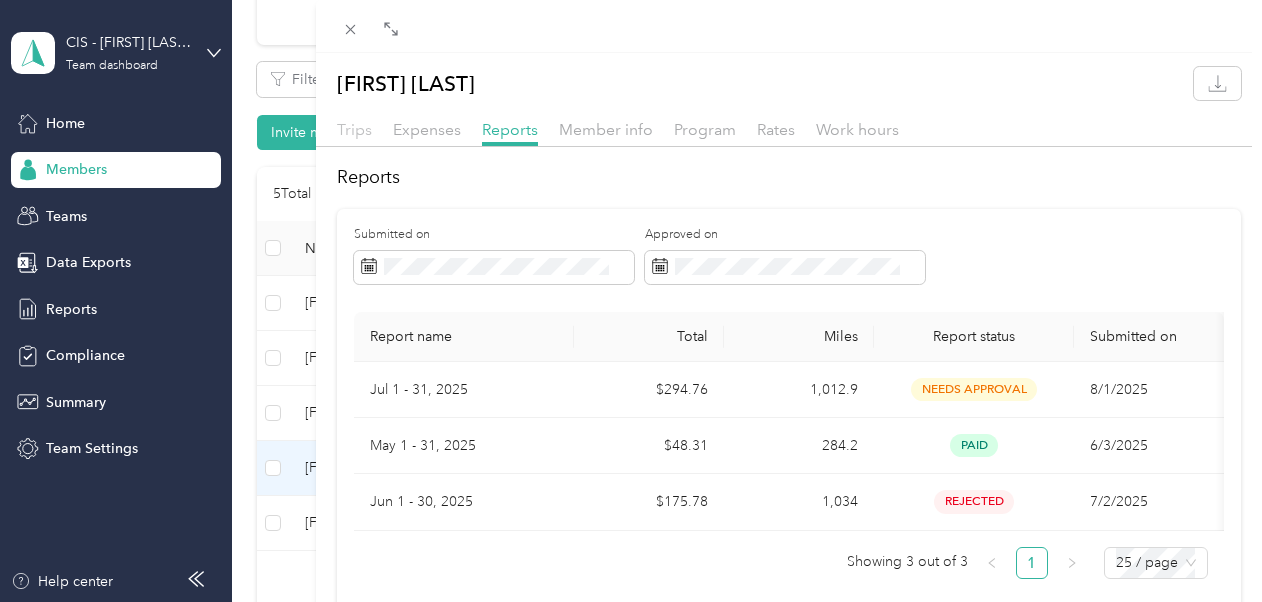 click on "Trips" at bounding box center [354, 129] 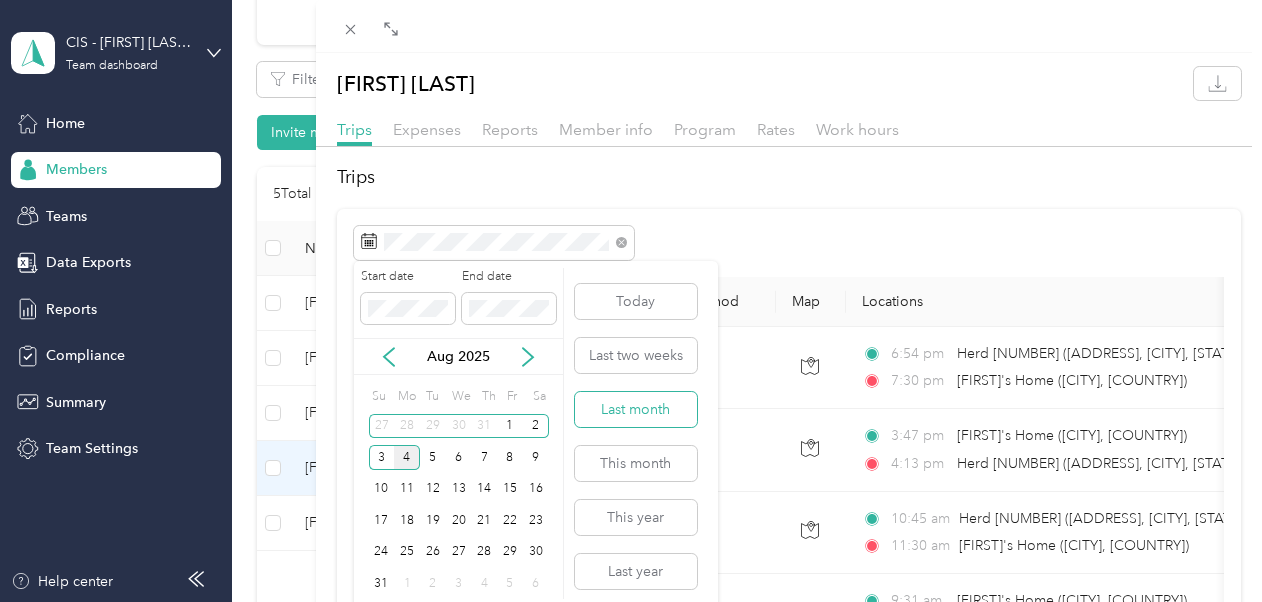 click on "Last month" at bounding box center [636, 409] 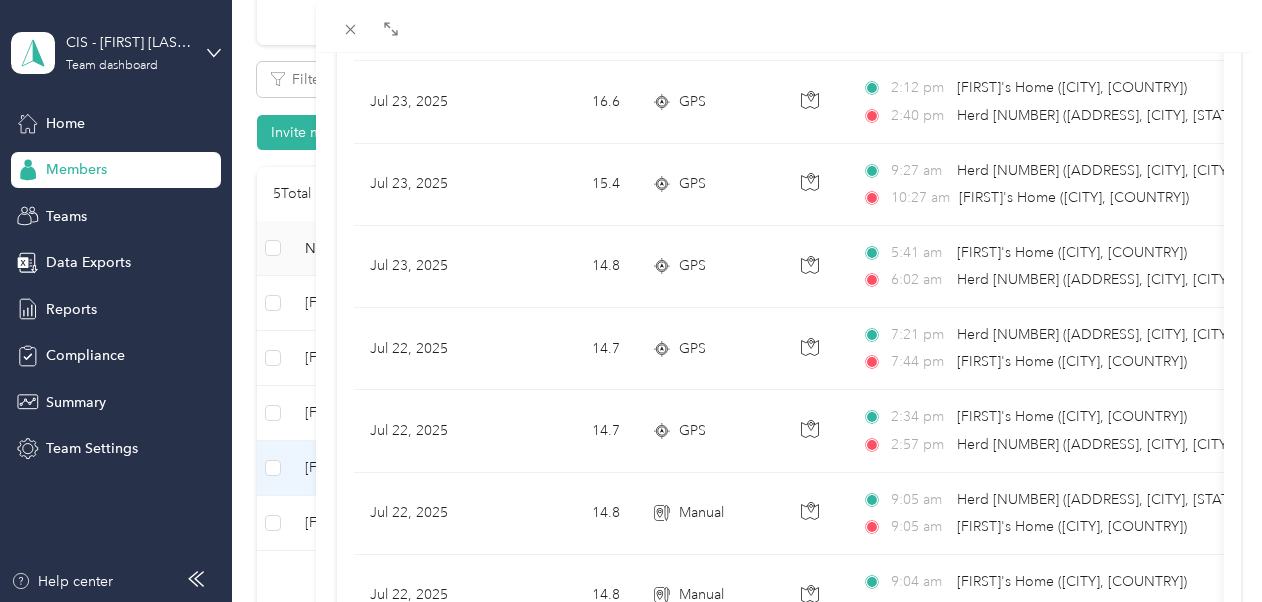 scroll, scrollTop: 1942, scrollLeft: 0, axis: vertical 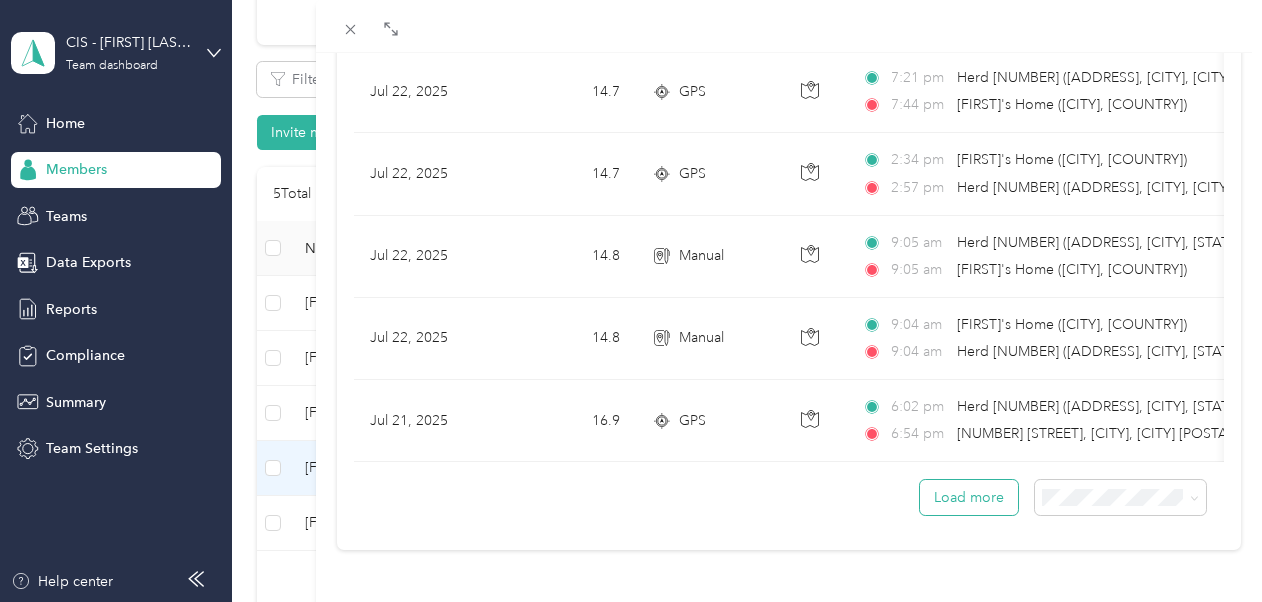 click on "Load more" at bounding box center (969, 497) 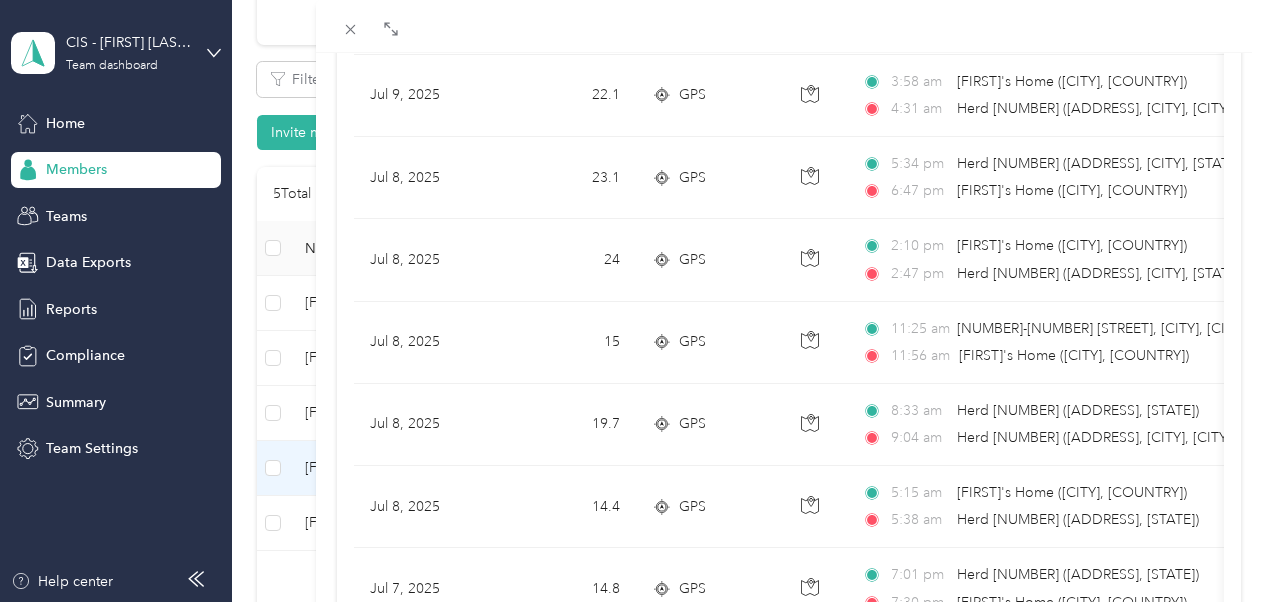 scroll, scrollTop: 3536, scrollLeft: 0, axis: vertical 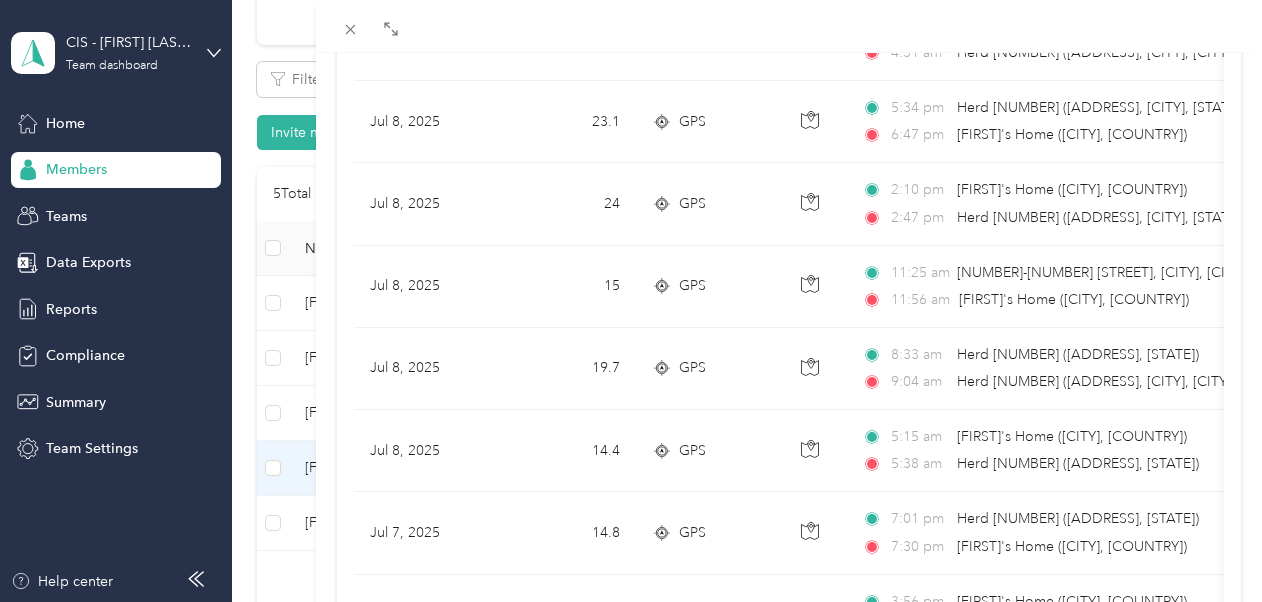 click on "Trips Expenses Reports Member info Program Rates Work hours Trips Date Mileage (mi) Track Method Map Locations Mileage value Purpose               [MONTH] [DAY], [YEAR] [TIME] Herd [NUMBER] ([ADDRESS], [CITY], [STATE]) [TIME] [FIRST]'s Home ([CITY], [COUNTRY]) $[PRICE] Holstein Group [MONTH] [DAY], [YEAR] [MILEAGE] GPS [TIME] [FIRST]'s Home ([CITY], [COUNTRY]) [TIME] Herd [NUMBER] ([ADDRESS], [CITY], [STATE]) $[PRICE] Holstein Group [MONTH] [DAY], [YEAR] [MILEAGE] GPS [TIME] Herd [NUMBER] ([ADDRESS], [CITY], [STATE]) [TIME] [FIRST]'s Home ([CITY], [COUNTRY]) $[PRICE] Holstein Group [MONTH] [DAY], [YEAR] [MILEAGE] GPS [TIME] [FIRST]'s Home ([CITY], [COUNTRY]) [TIME] Herd [NUMBER] ([ADDRESS], [CITY], [STATE]) $[PRICE] Holstein Group [MONTH] [DAY], [YEAR] [MILEAGE] GPS [TIME] [FIRST]'s Home ([CITY], [COUNTRY]) [TIME] [FIRST]'s Home ([CITY], [COUNTRY]) $[PRICE] Holstein Group [MONTH] [DAY], [YEAR] [MILEAGE] GPS" at bounding box center (631, 301) 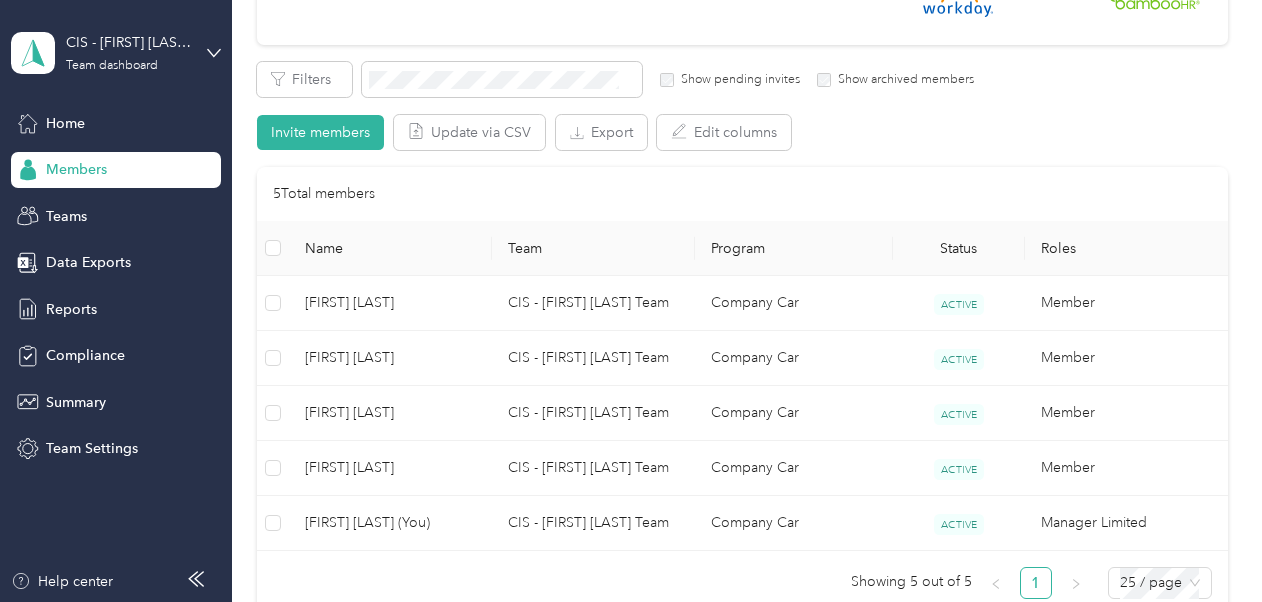 scroll, scrollTop: 403, scrollLeft: 0, axis: vertical 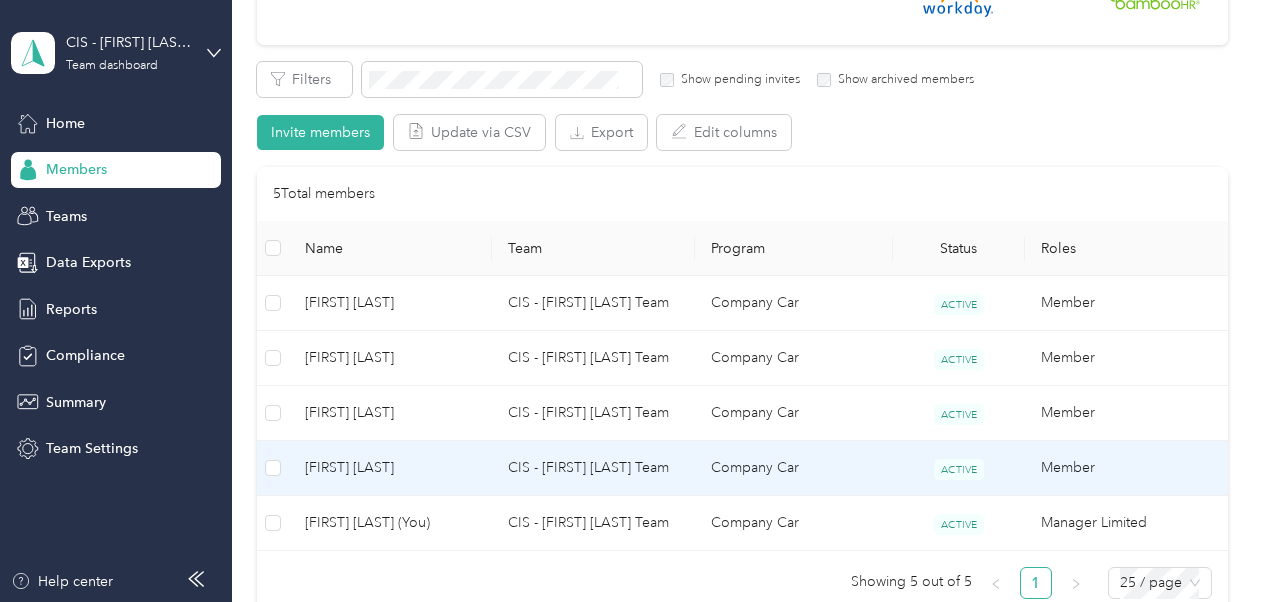 click on "[FIRST] [LAST]" at bounding box center (390, 468) 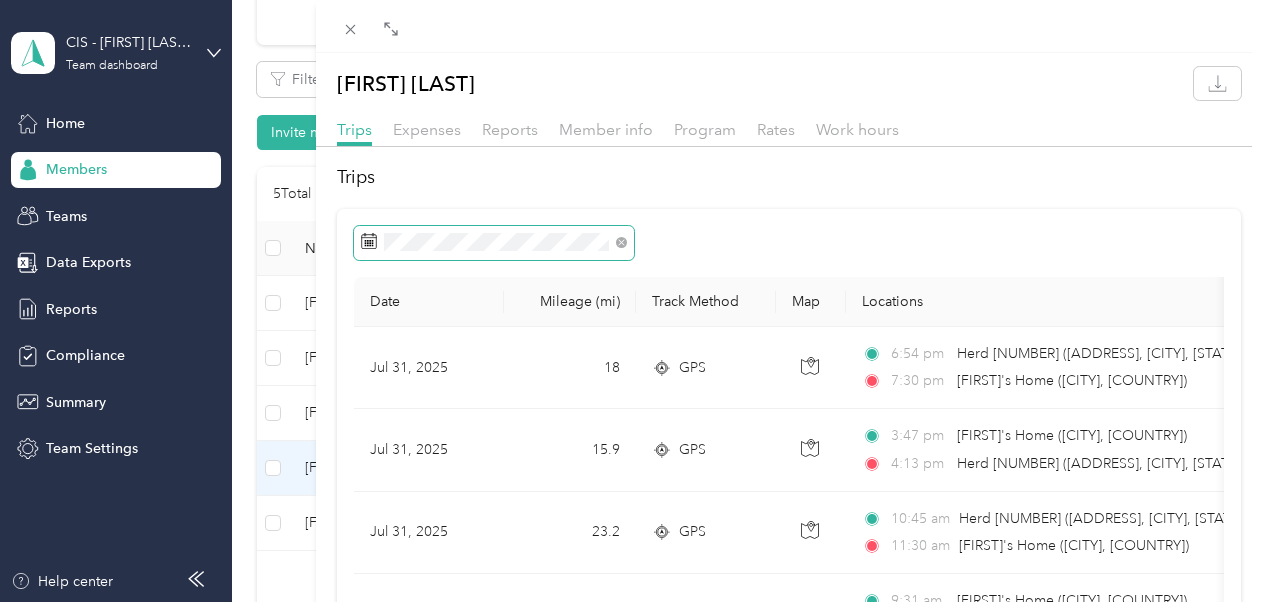 click 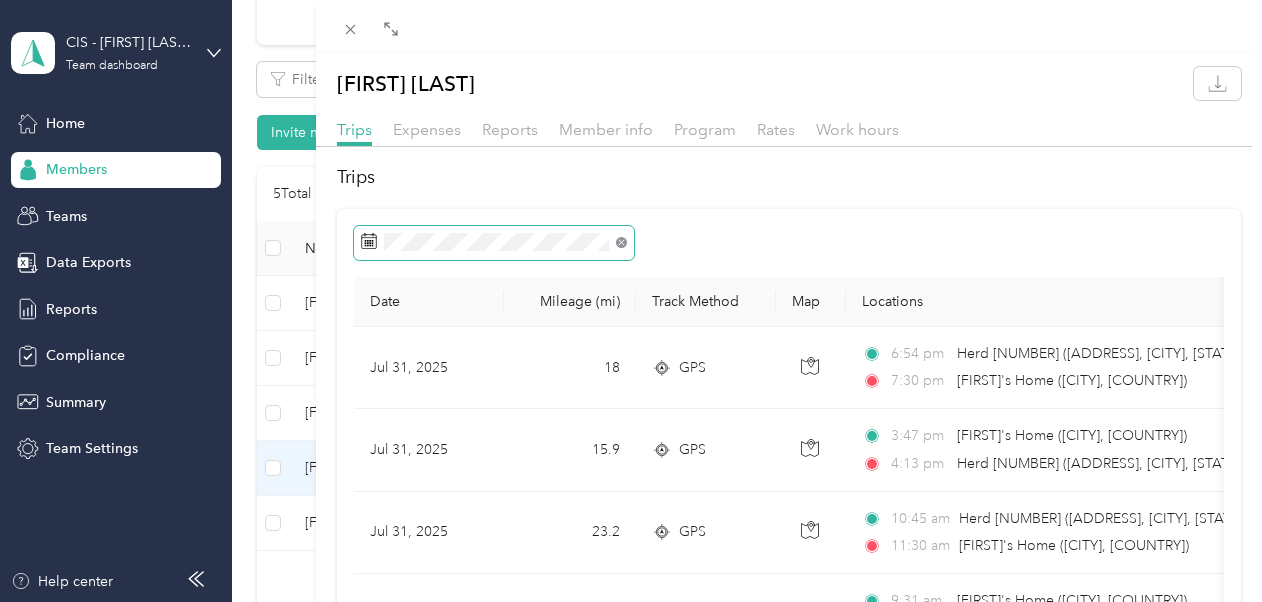 click 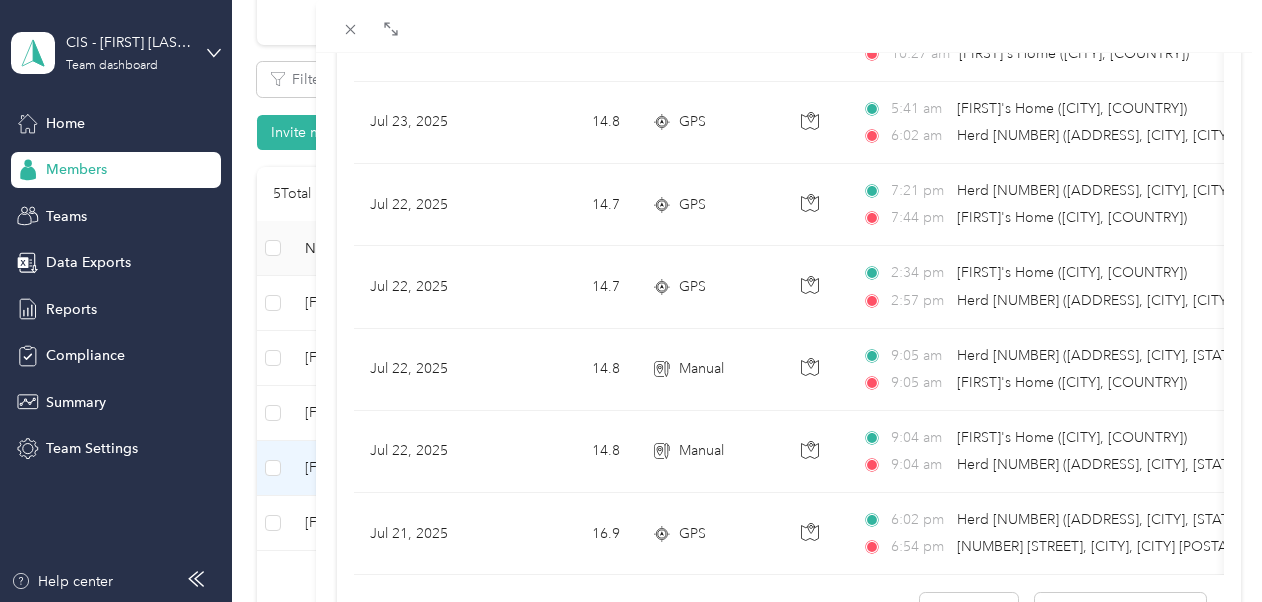 scroll, scrollTop: 1936, scrollLeft: 0, axis: vertical 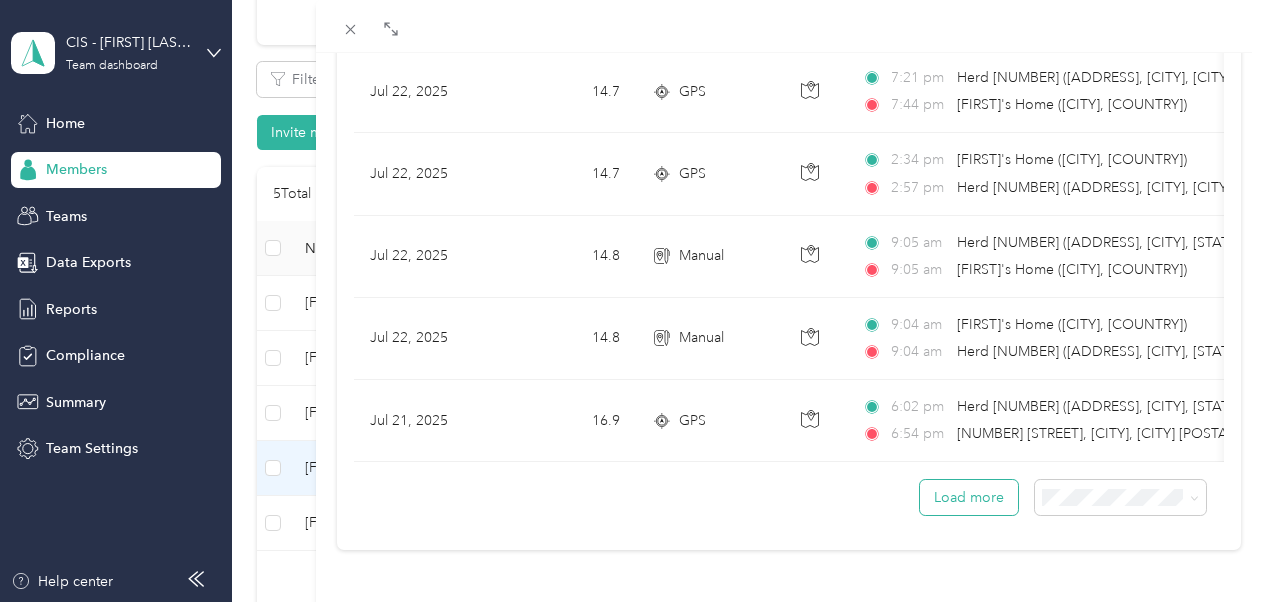 click on "Load more" at bounding box center (969, 497) 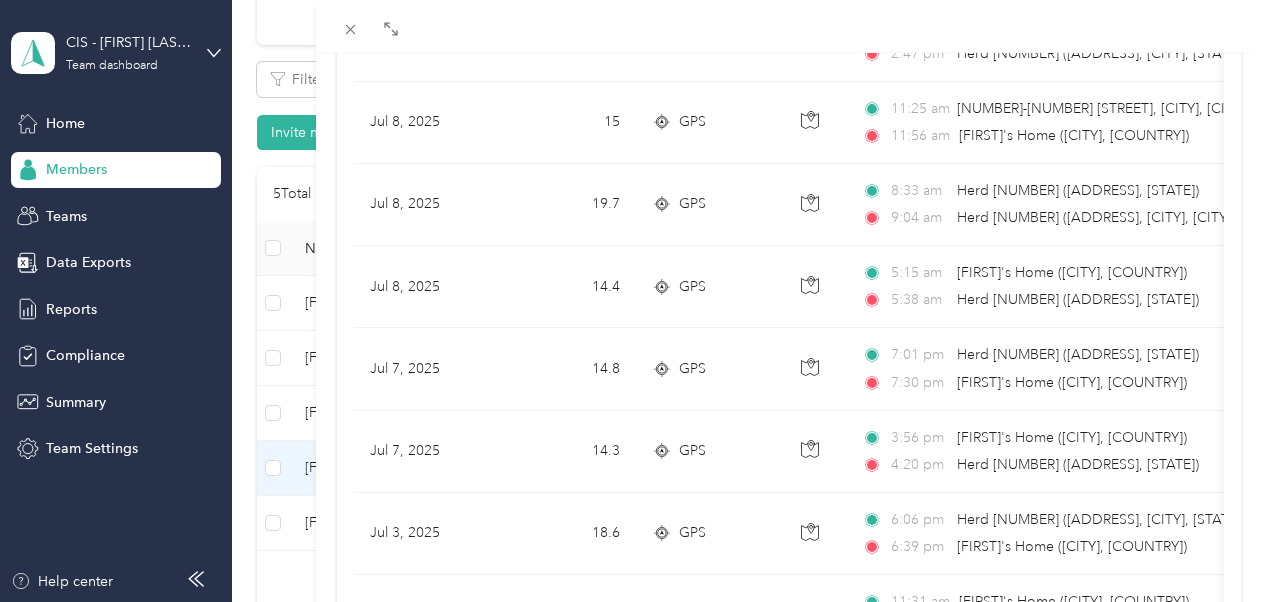 scroll, scrollTop: 3990, scrollLeft: 0, axis: vertical 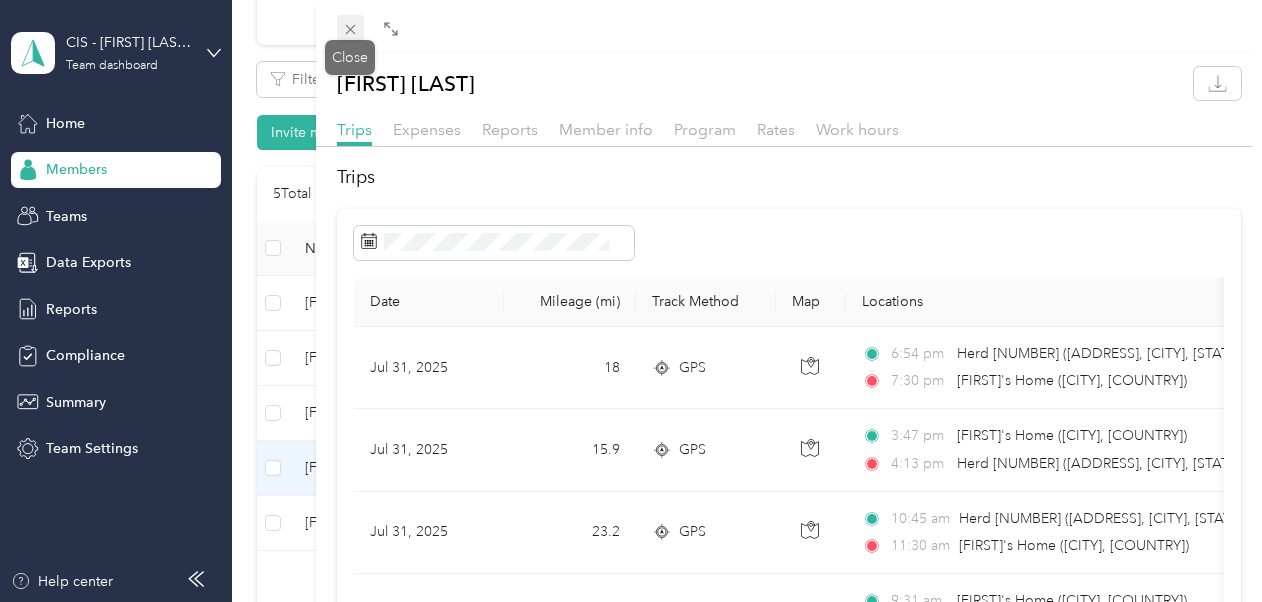 click at bounding box center (351, 29) 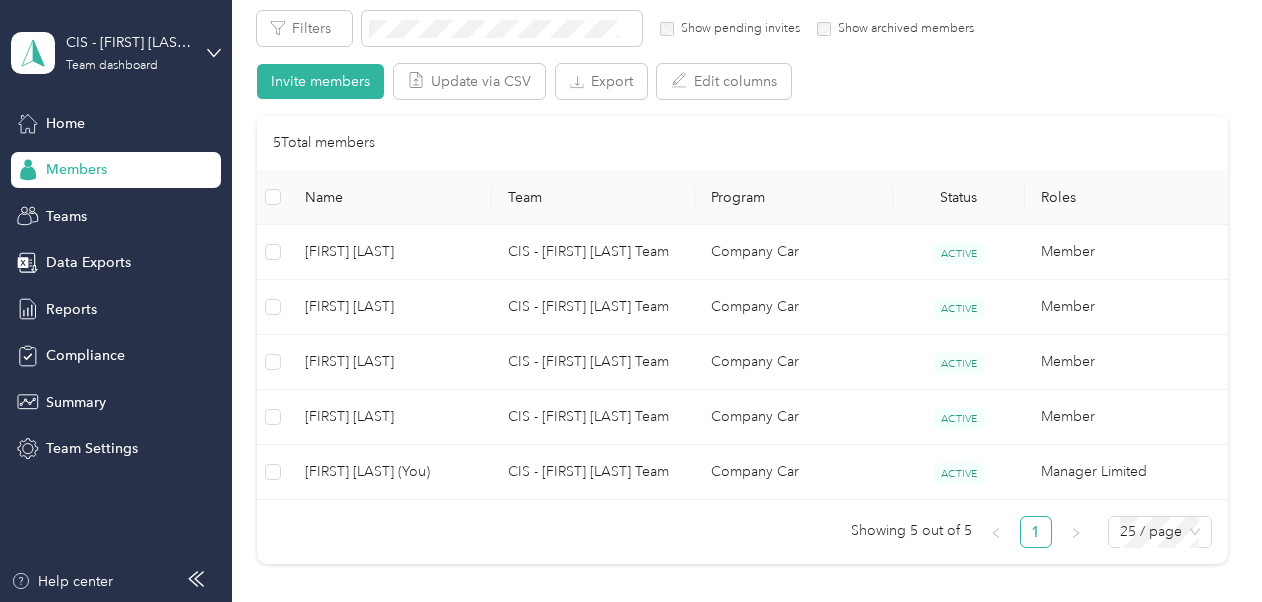 scroll, scrollTop: 400, scrollLeft: 0, axis: vertical 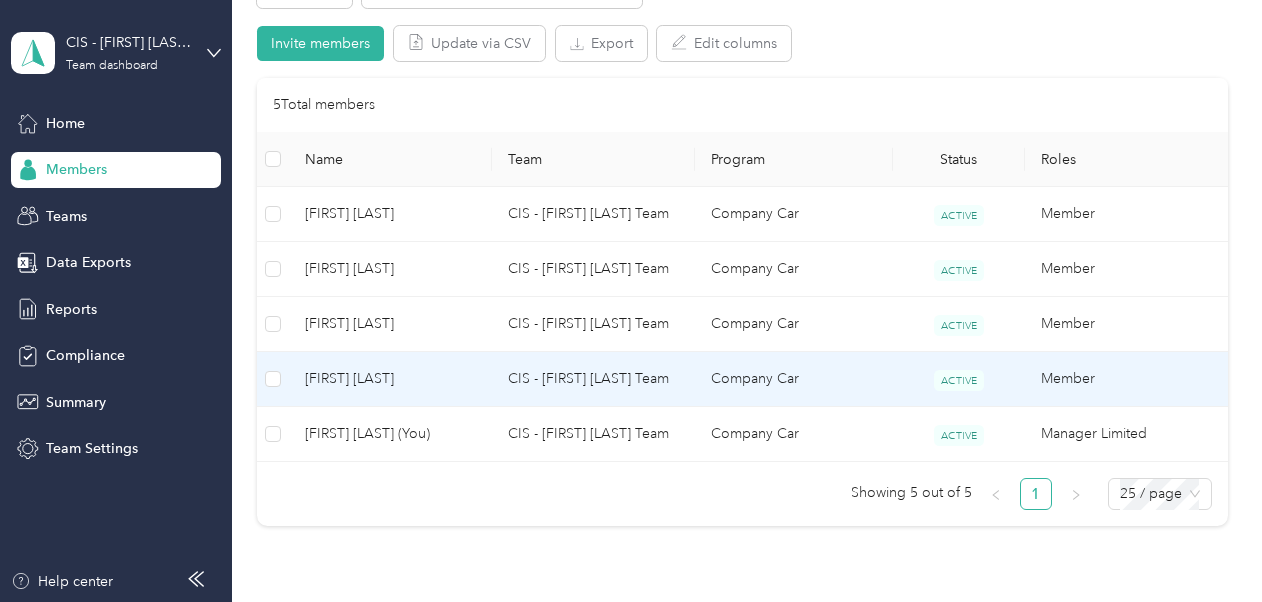 click on "CIS - [FIRST] [LAST] Team" at bounding box center (593, 379) 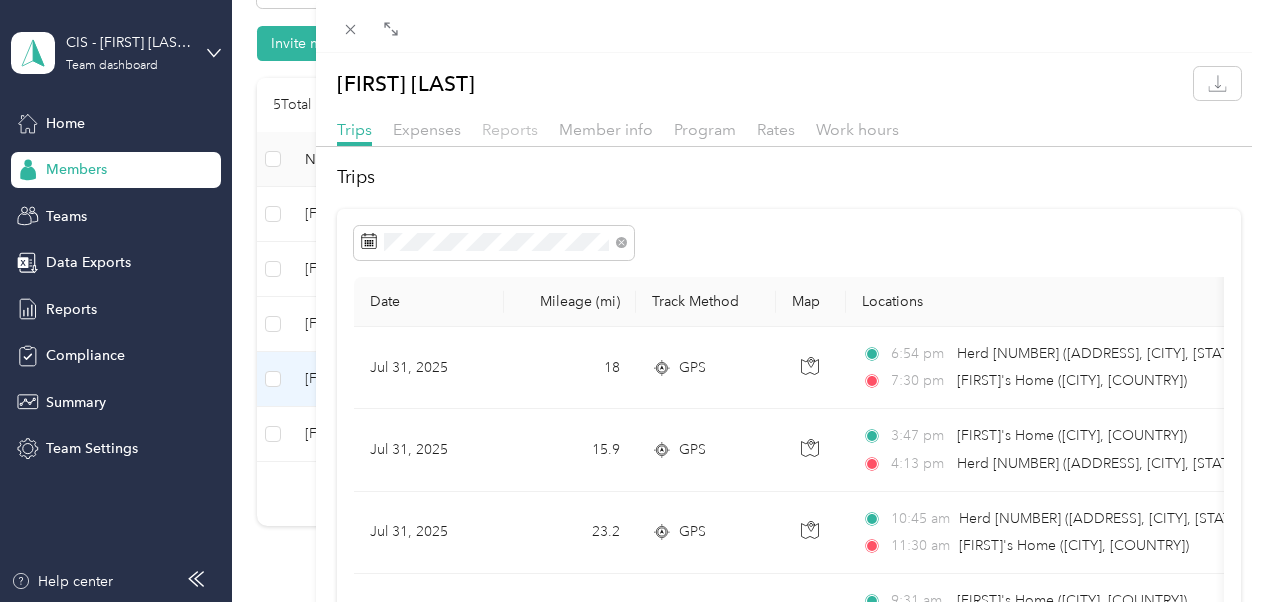 click on "Reports" at bounding box center (510, 129) 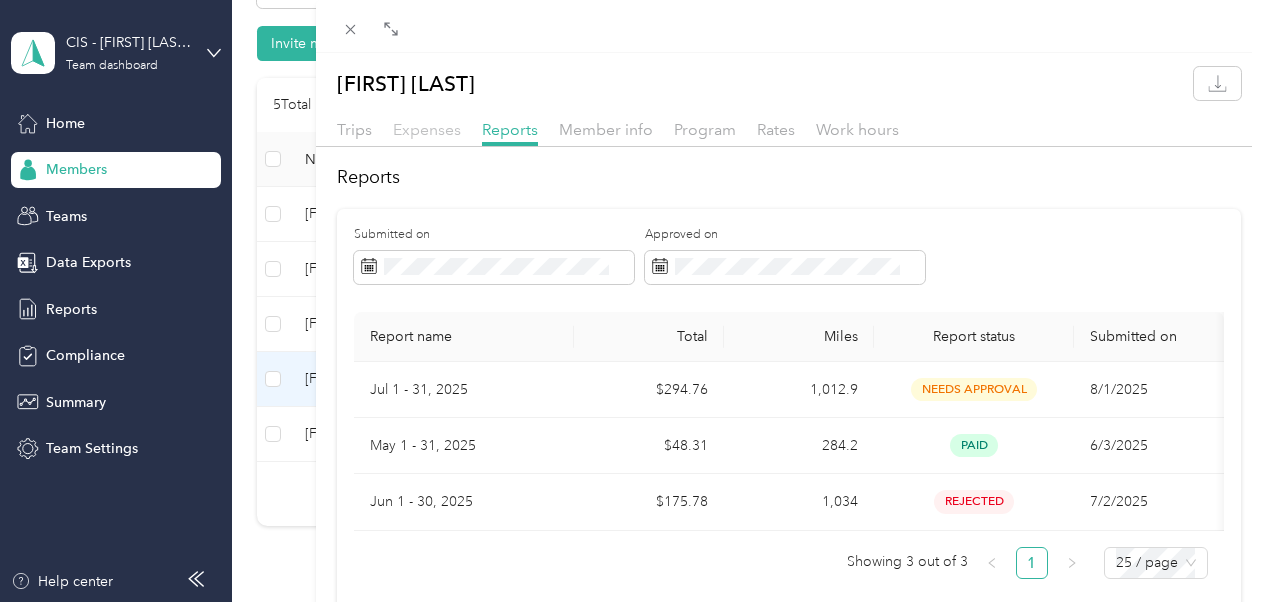 click on "Expenses" at bounding box center (427, 129) 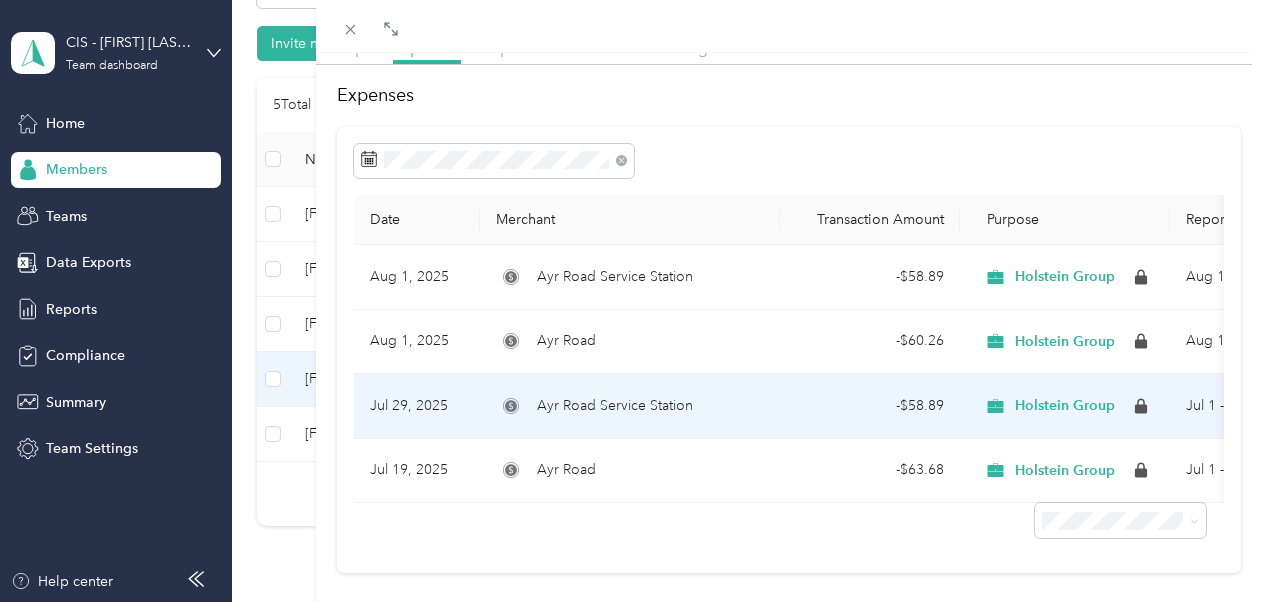 scroll, scrollTop: 100, scrollLeft: 0, axis: vertical 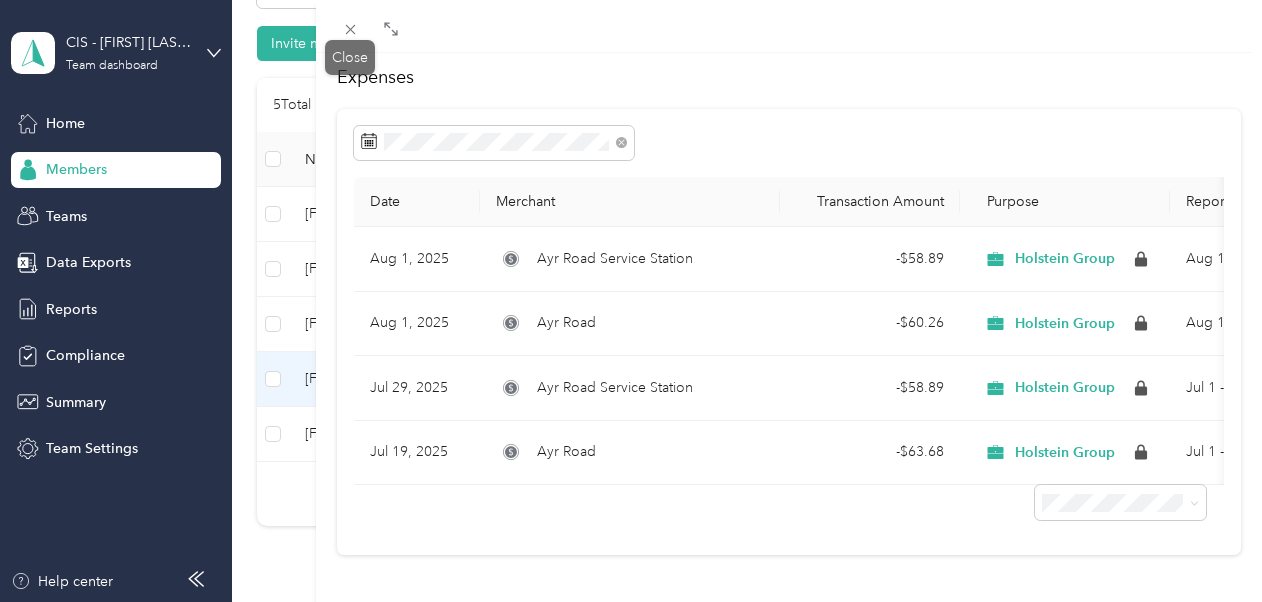 click on "Close" at bounding box center [350, 57] 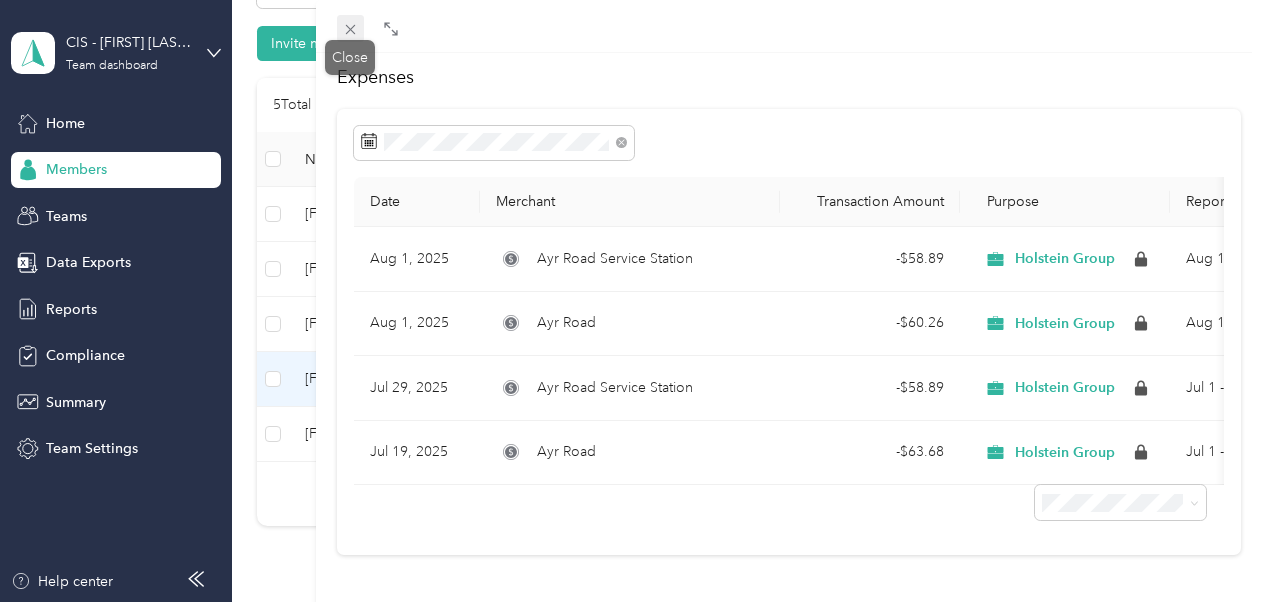 click 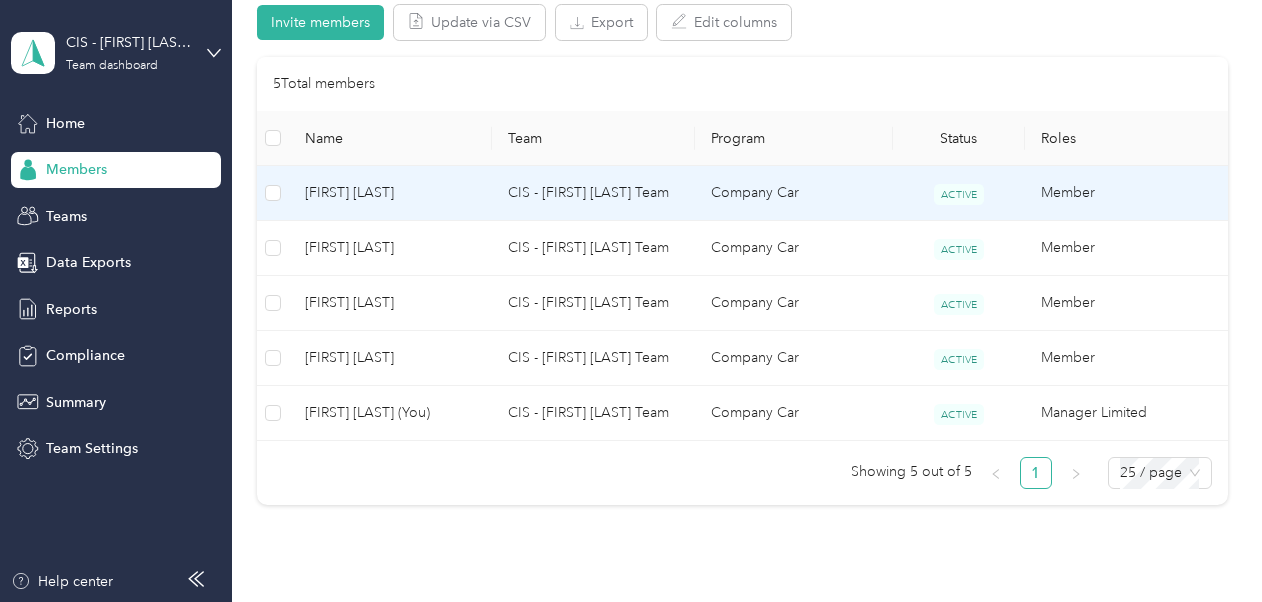 scroll, scrollTop: 500, scrollLeft: 0, axis: vertical 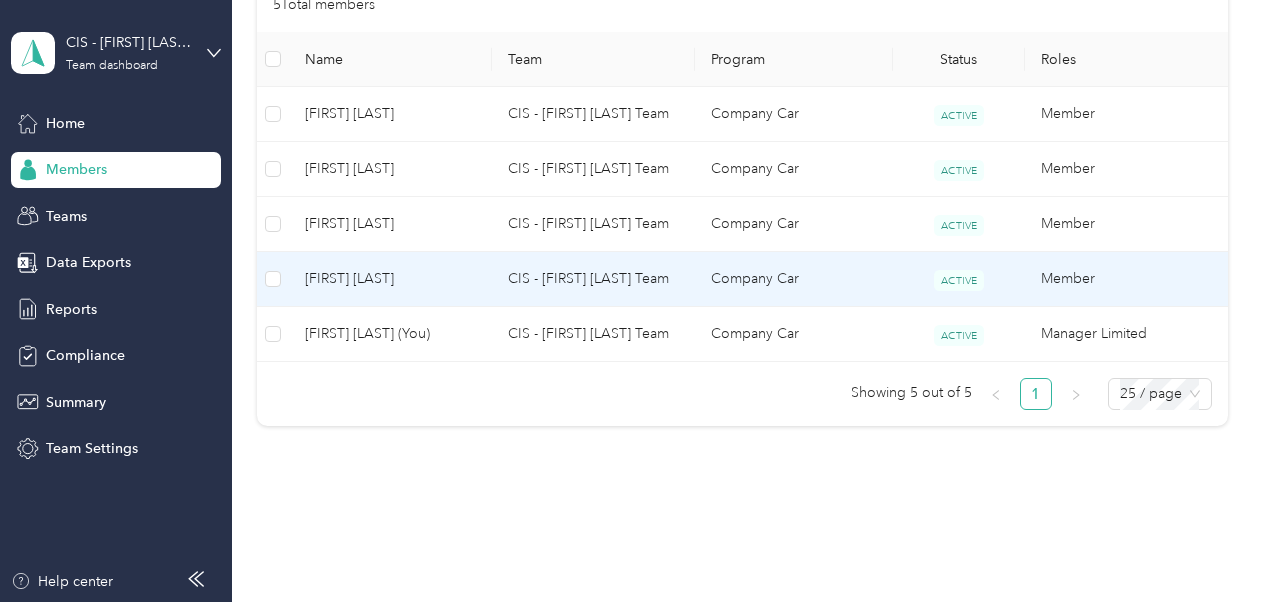 click on "[FIRST] [LAST]" at bounding box center (390, 279) 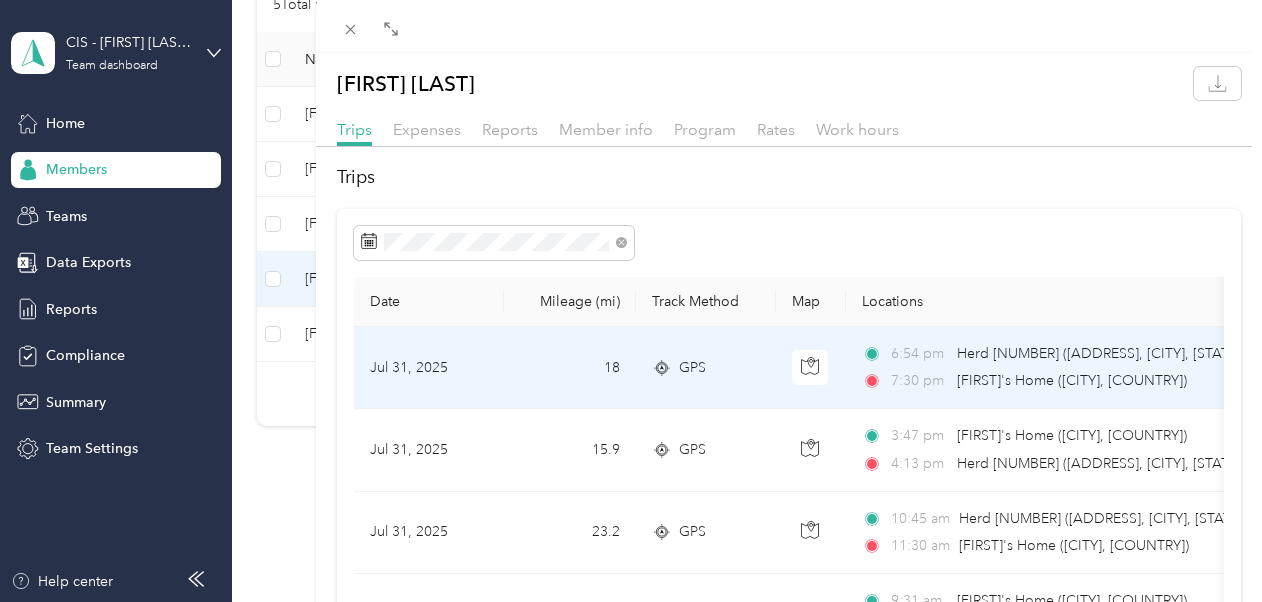 click on "[TIME] Herd [NUMBER] ([ADDRESS], [CITY], [STATE]) [TIME] [FIRST]'s Home ([CITY], [COUNTRY])" at bounding box center (1076, 368) 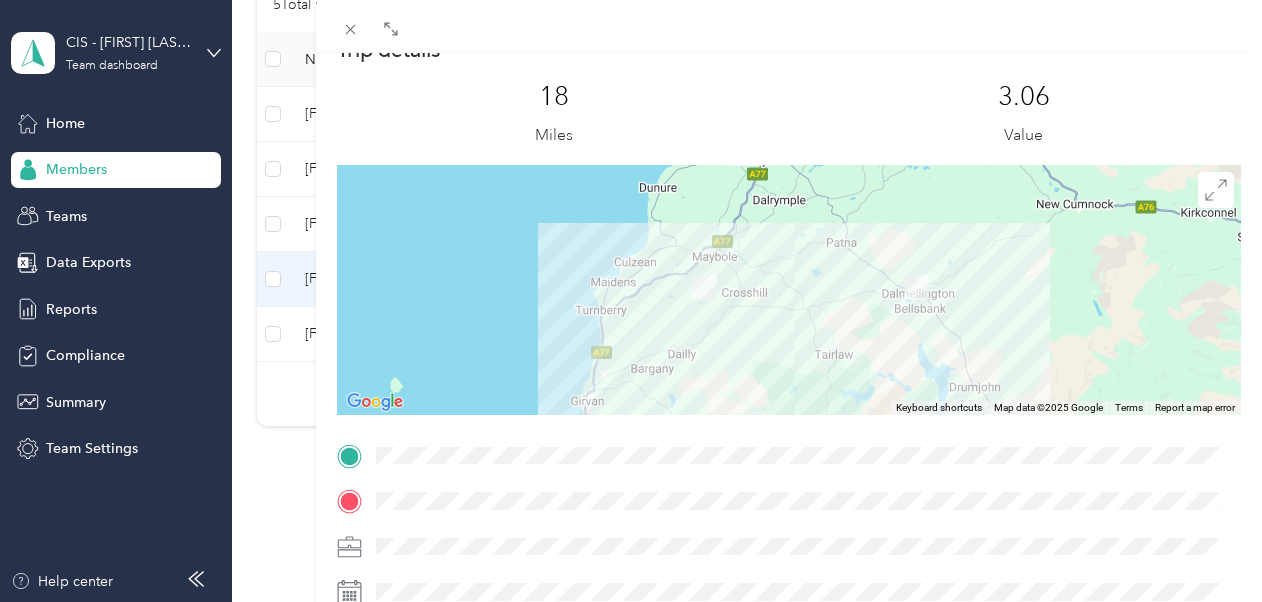 scroll, scrollTop: 0, scrollLeft: 0, axis: both 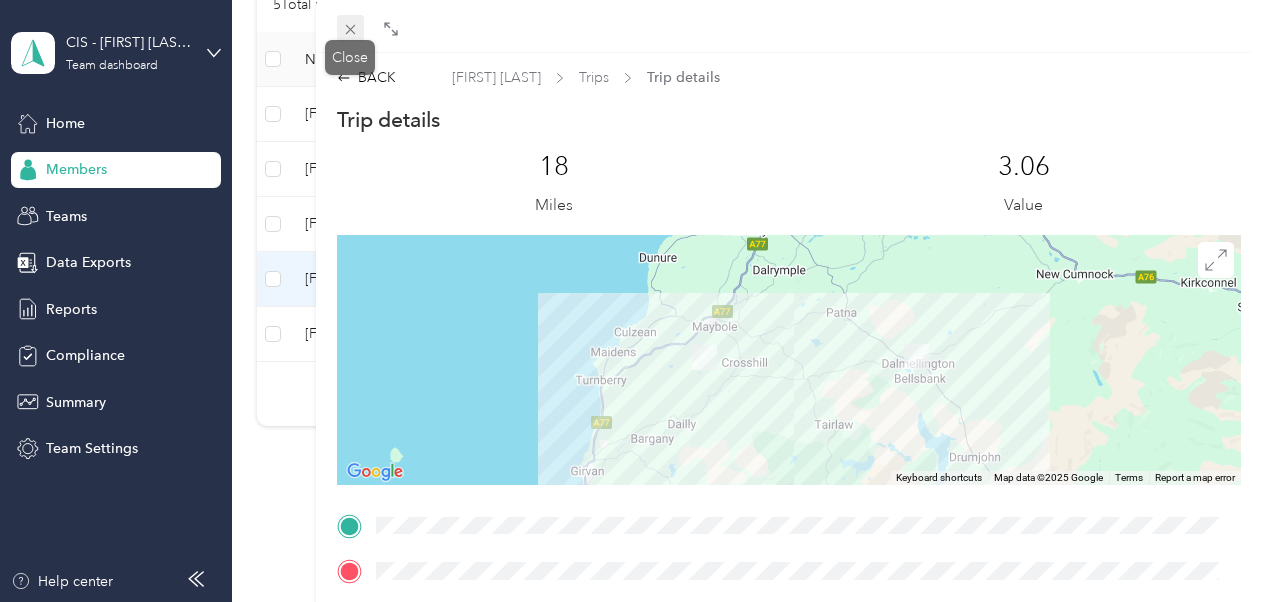 click 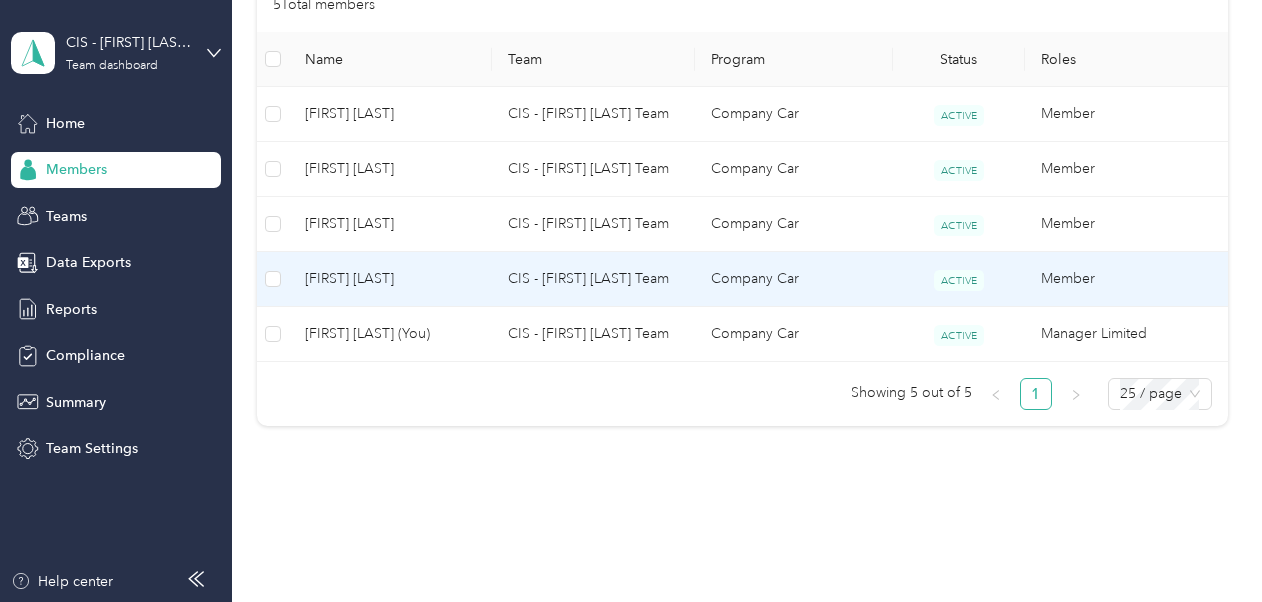 click on "[FIRST] [LAST]" at bounding box center (390, 279) 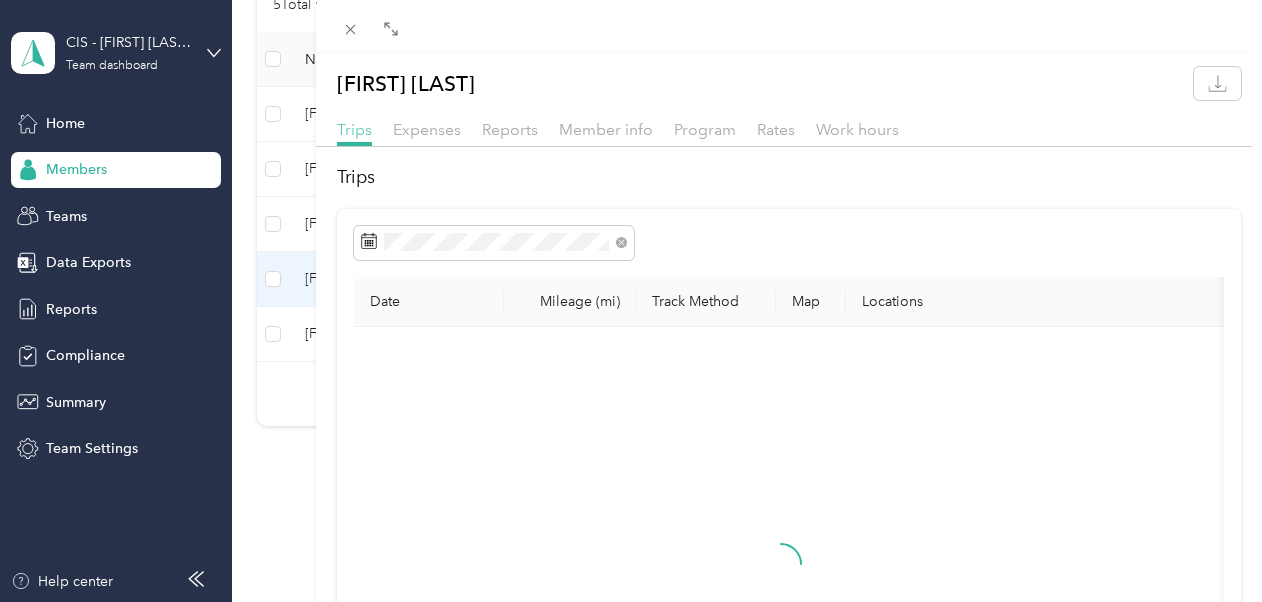 click on "Trips" at bounding box center (354, 129) 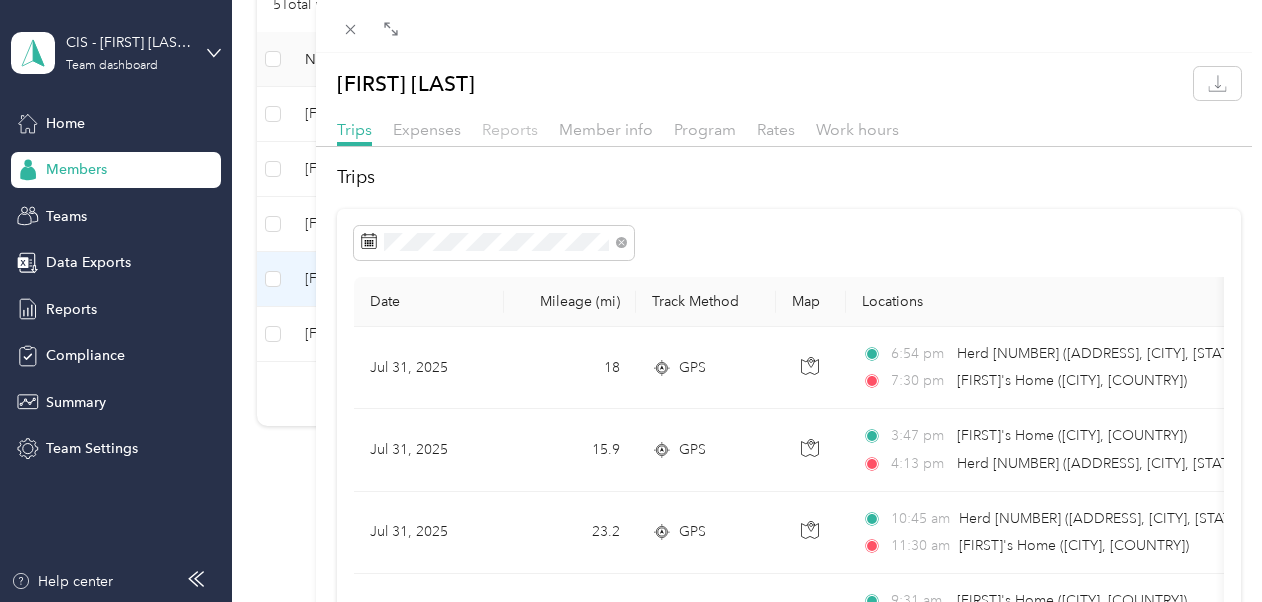 click on "Reports" at bounding box center (510, 129) 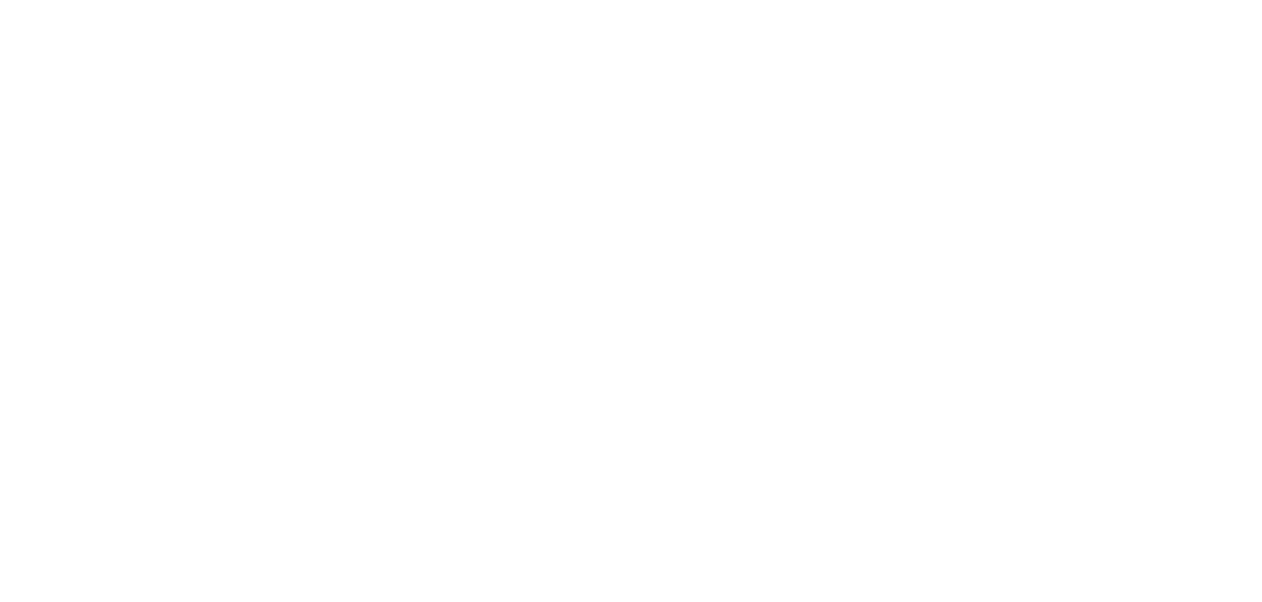 scroll, scrollTop: 0, scrollLeft: 0, axis: both 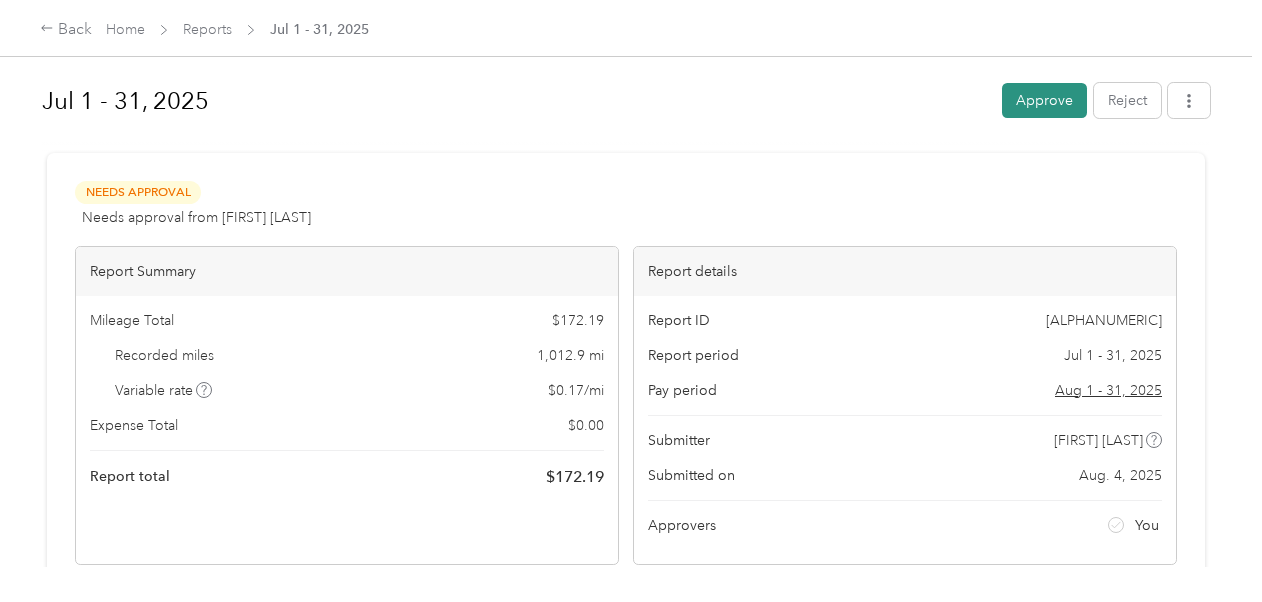 click on "Approve" at bounding box center [1044, 100] 